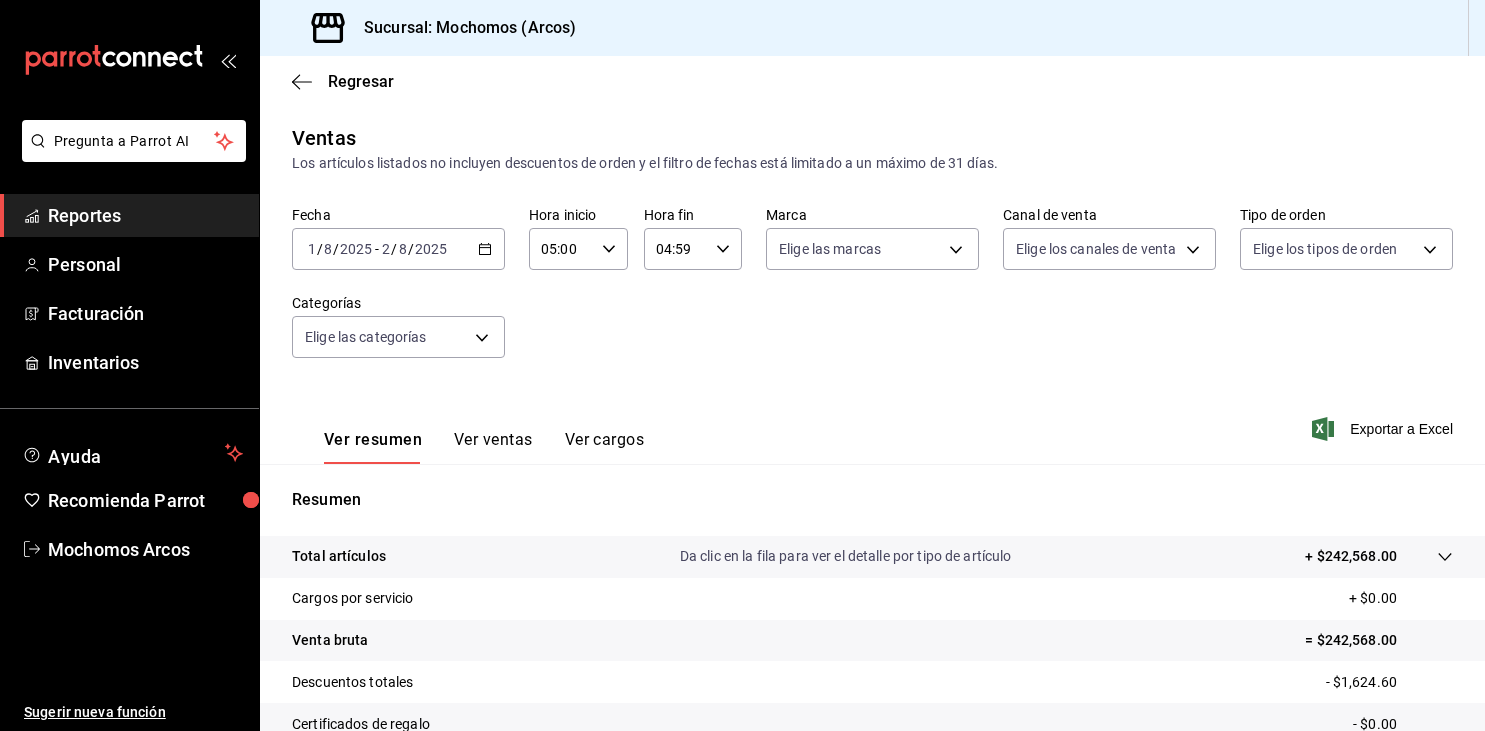scroll, scrollTop: 0, scrollLeft: 0, axis: both 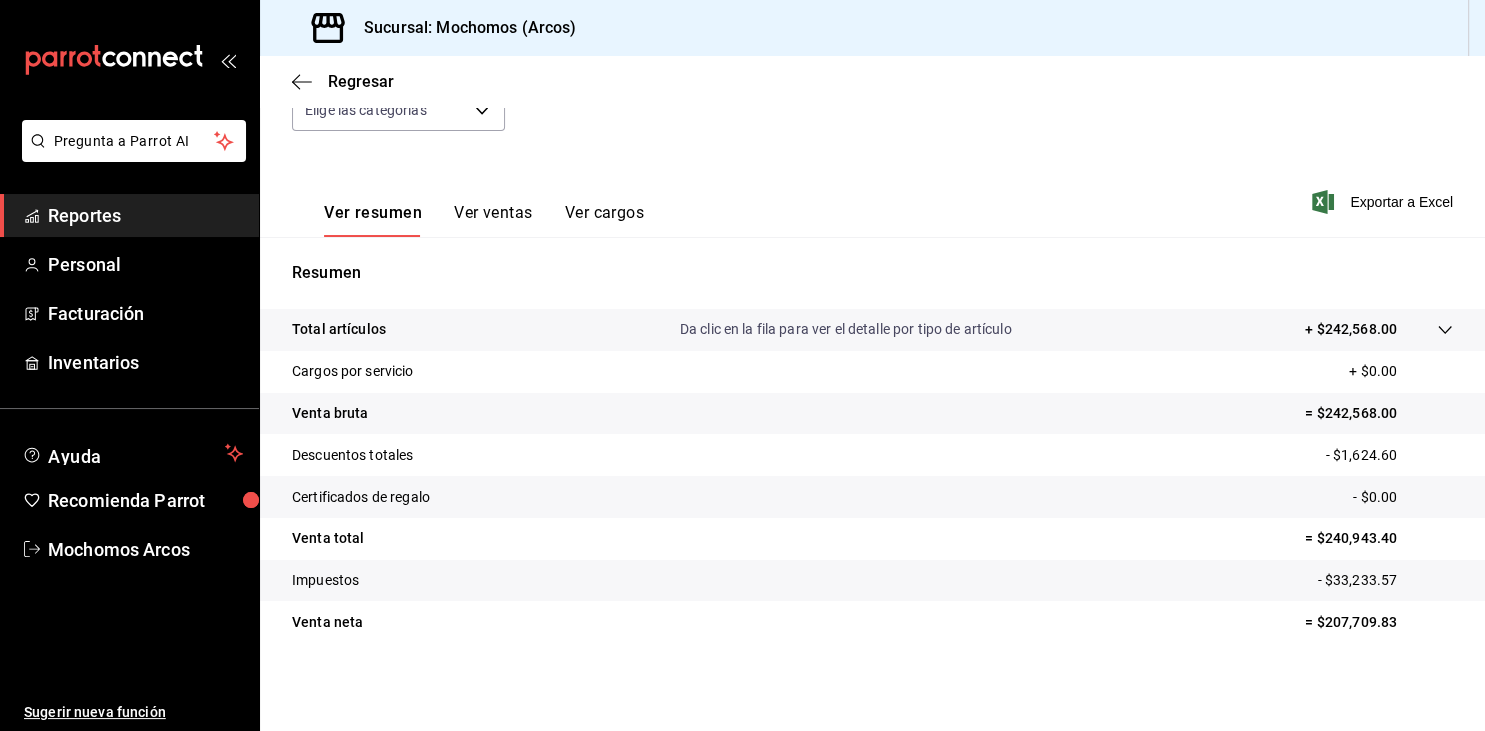 click on "Reportes" at bounding box center [145, 215] 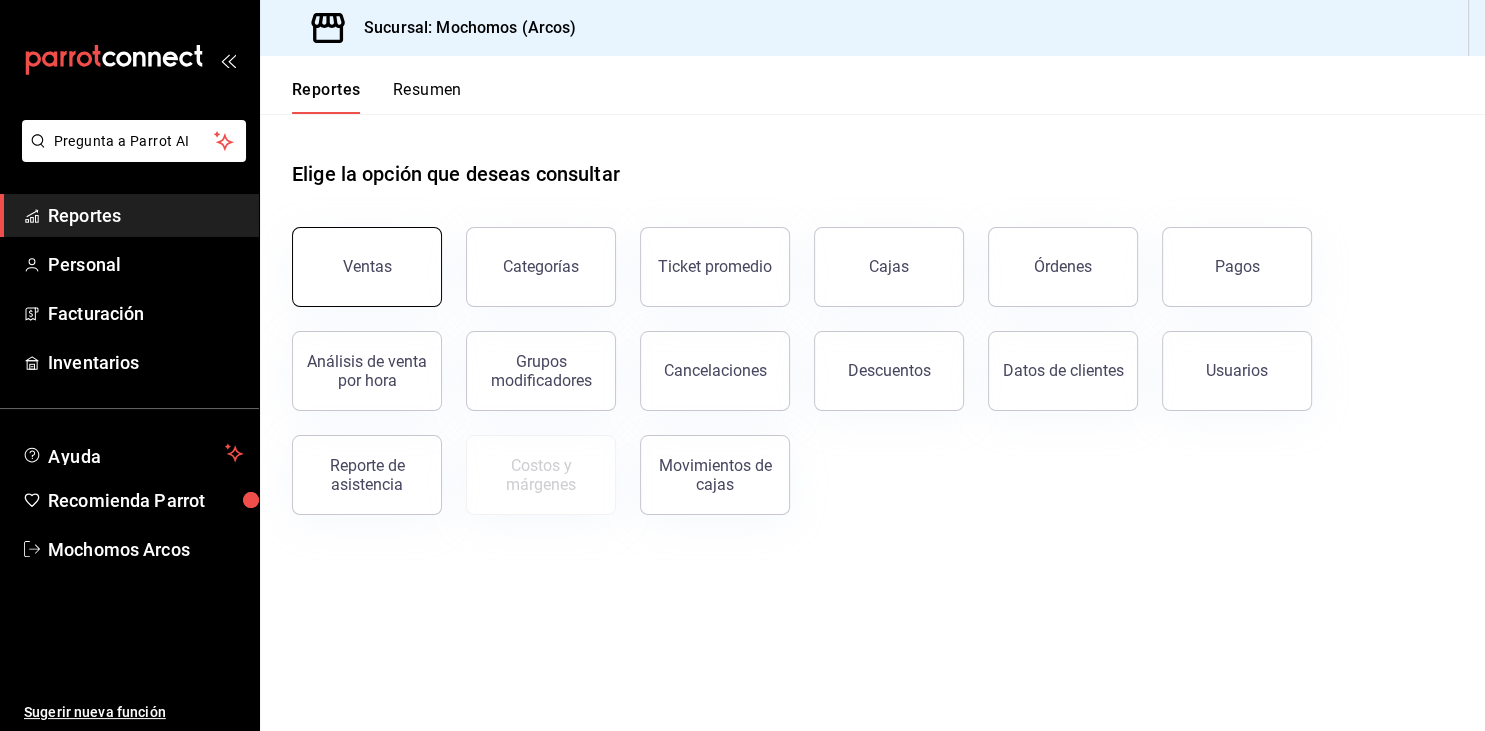 click on "Ventas" at bounding box center [367, 266] 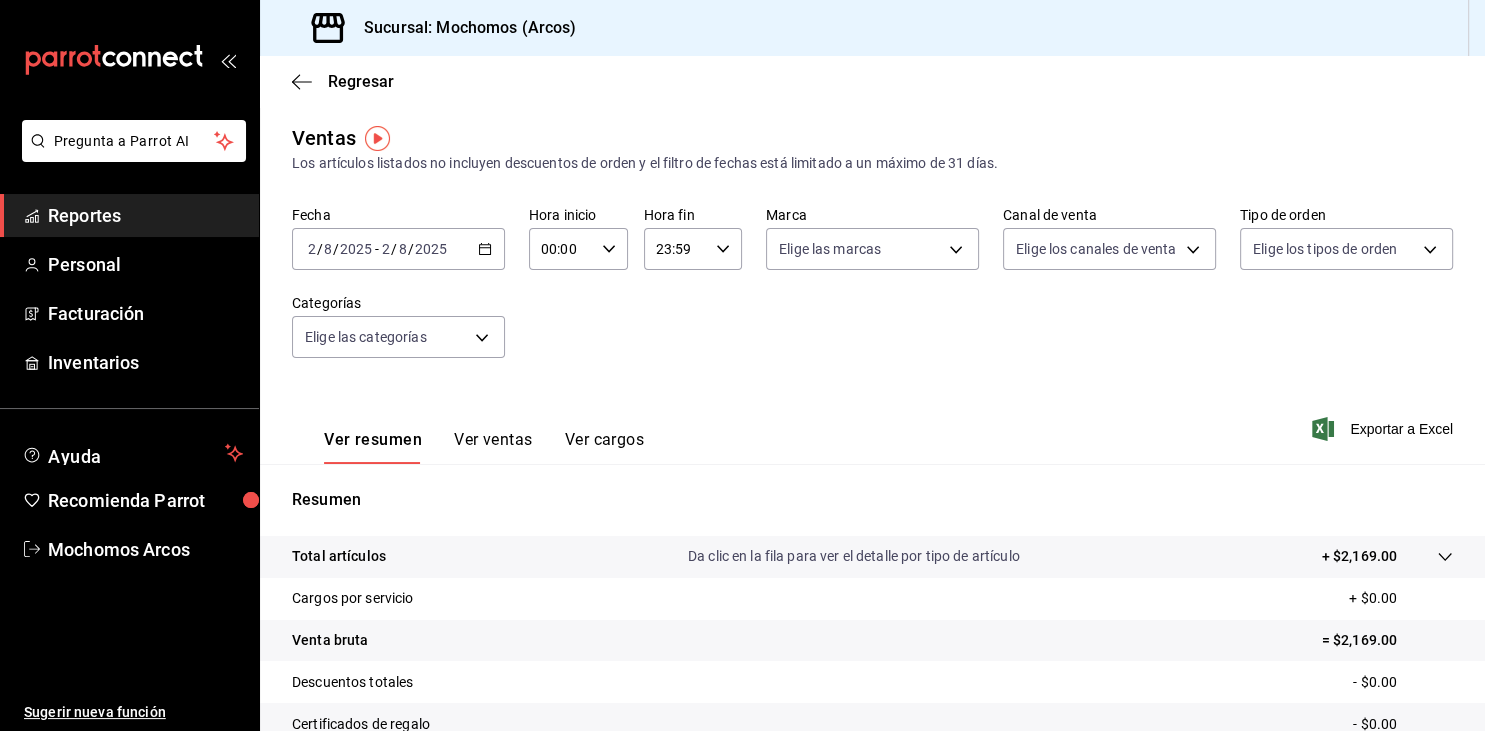 click on "00:00" at bounding box center (561, 249) 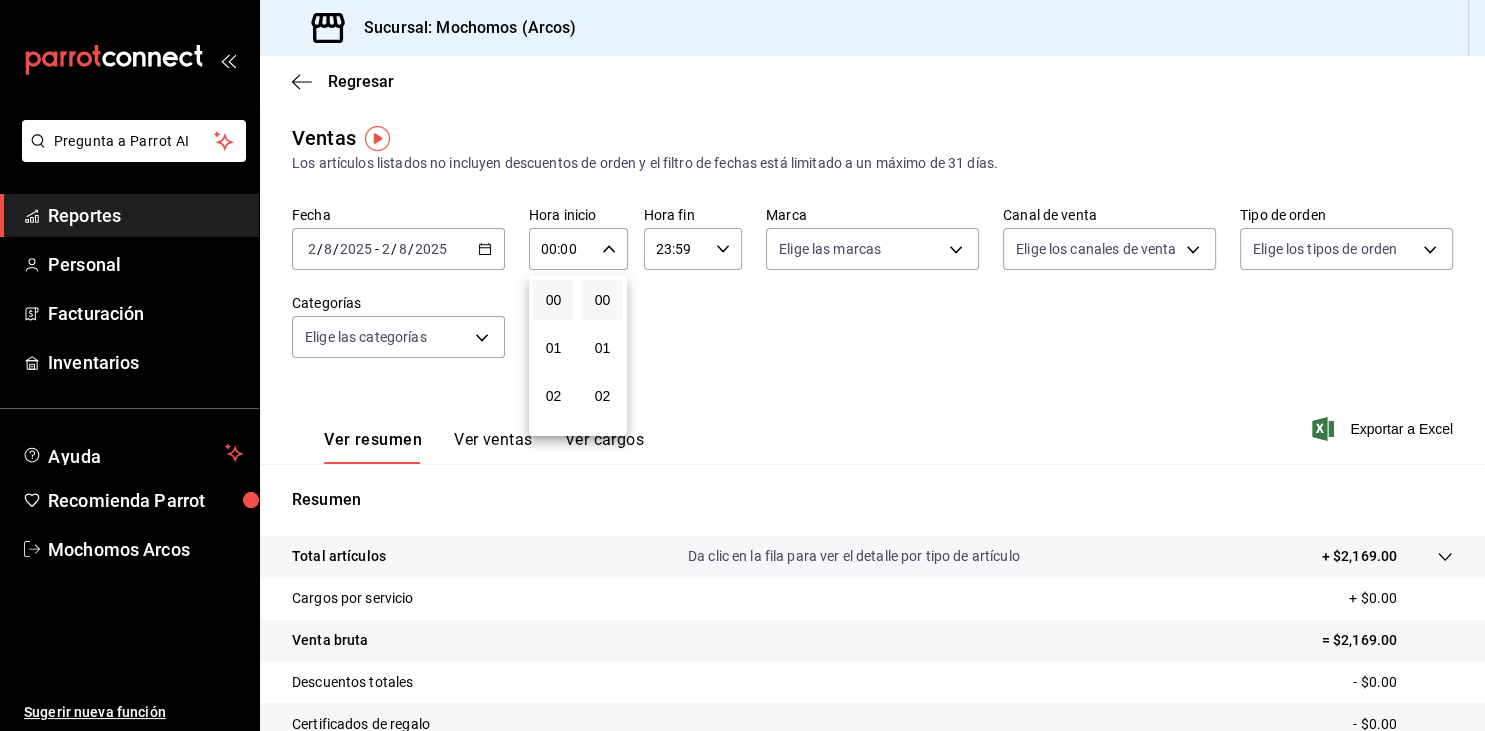 scroll, scrollTop: 201, scrollLeft: 0, axis: vertical 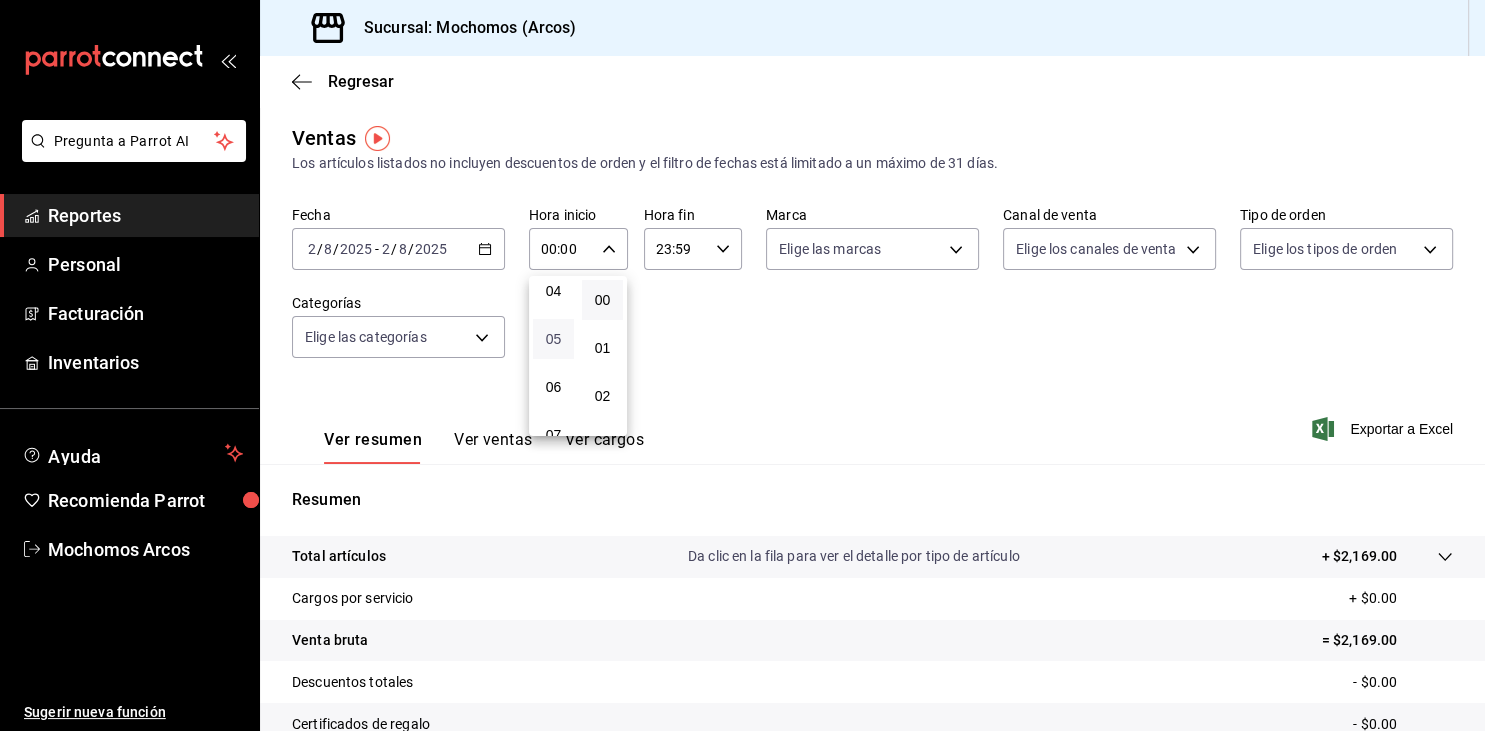 click on "05" at bounding box center [553, 339] 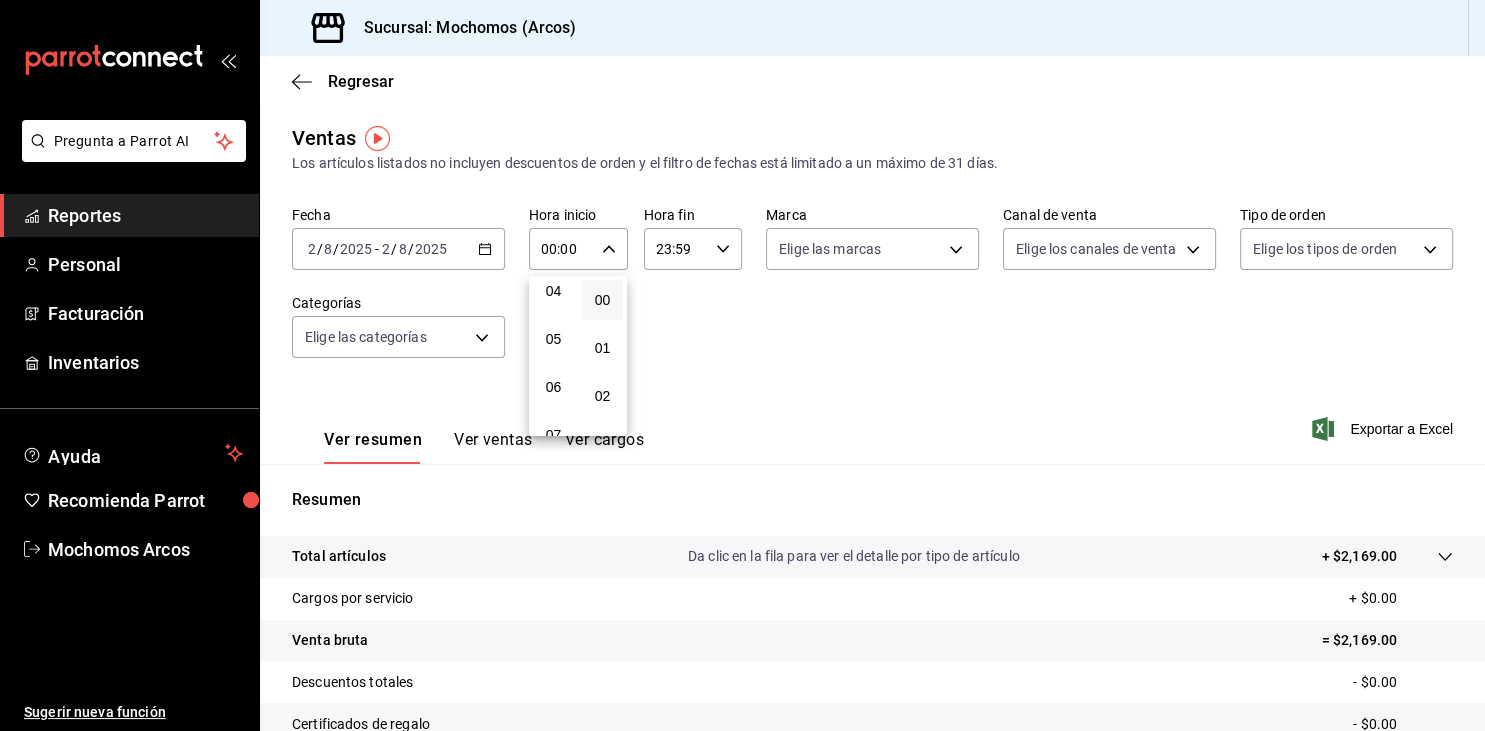 type on "05:00" 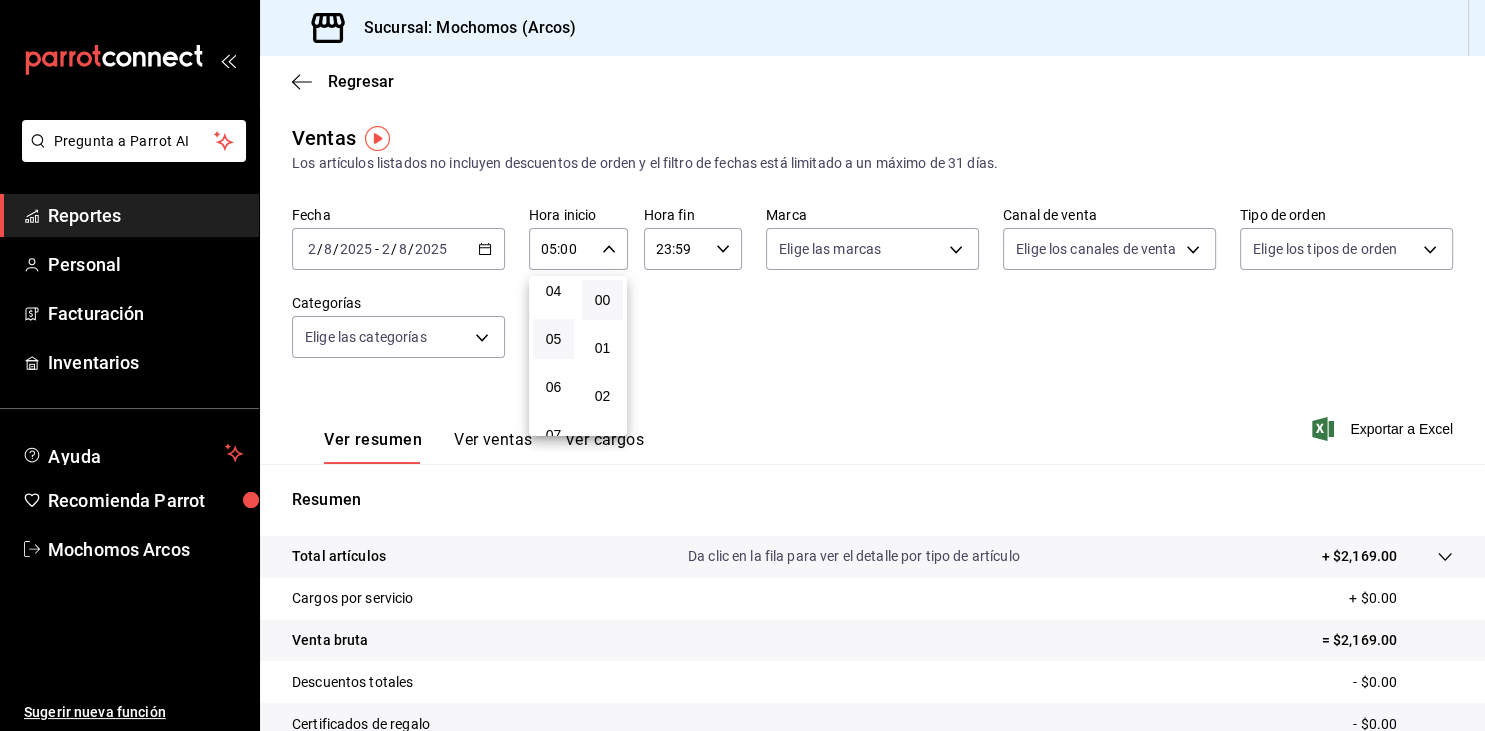 click at bounding box center (742, 365) 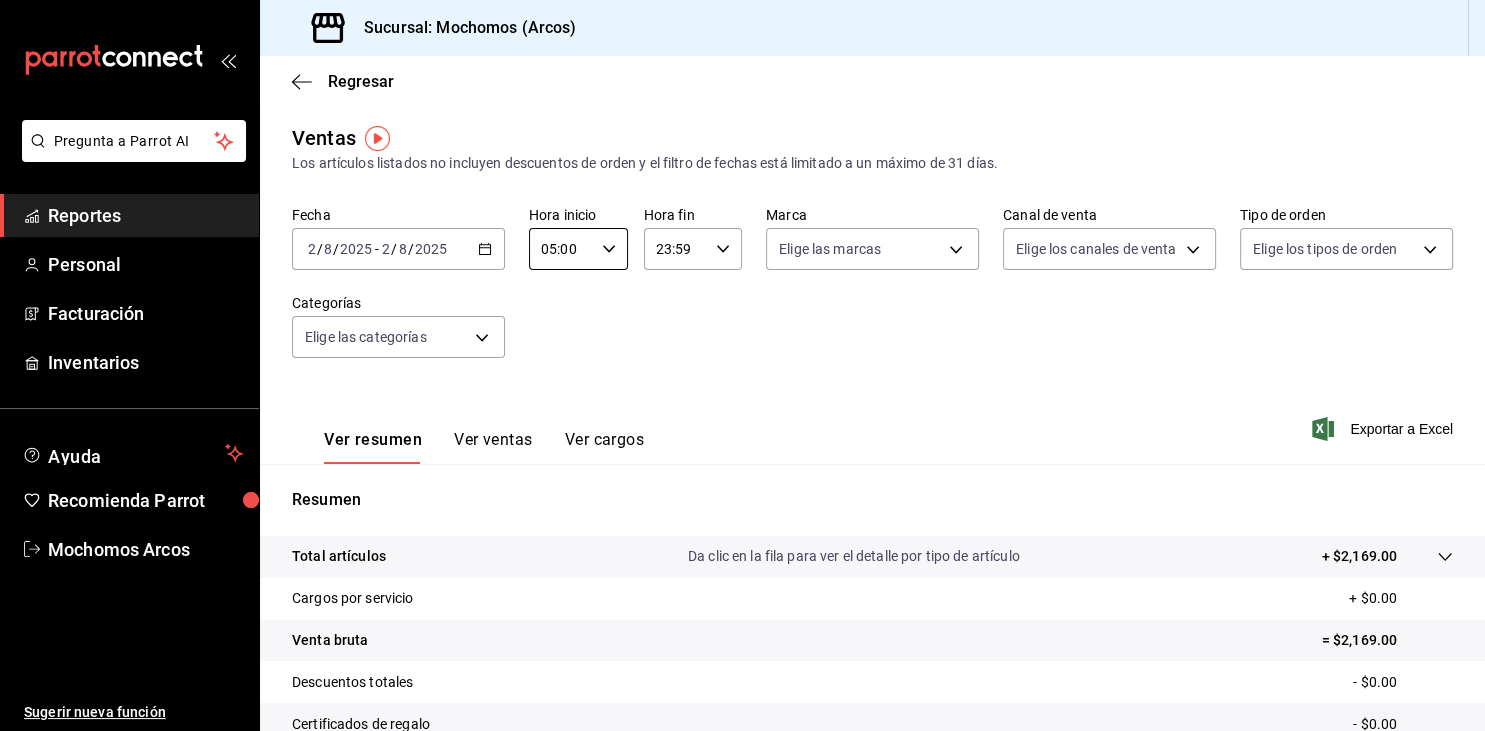 click on "23:59" at bounding box center [676, 249] 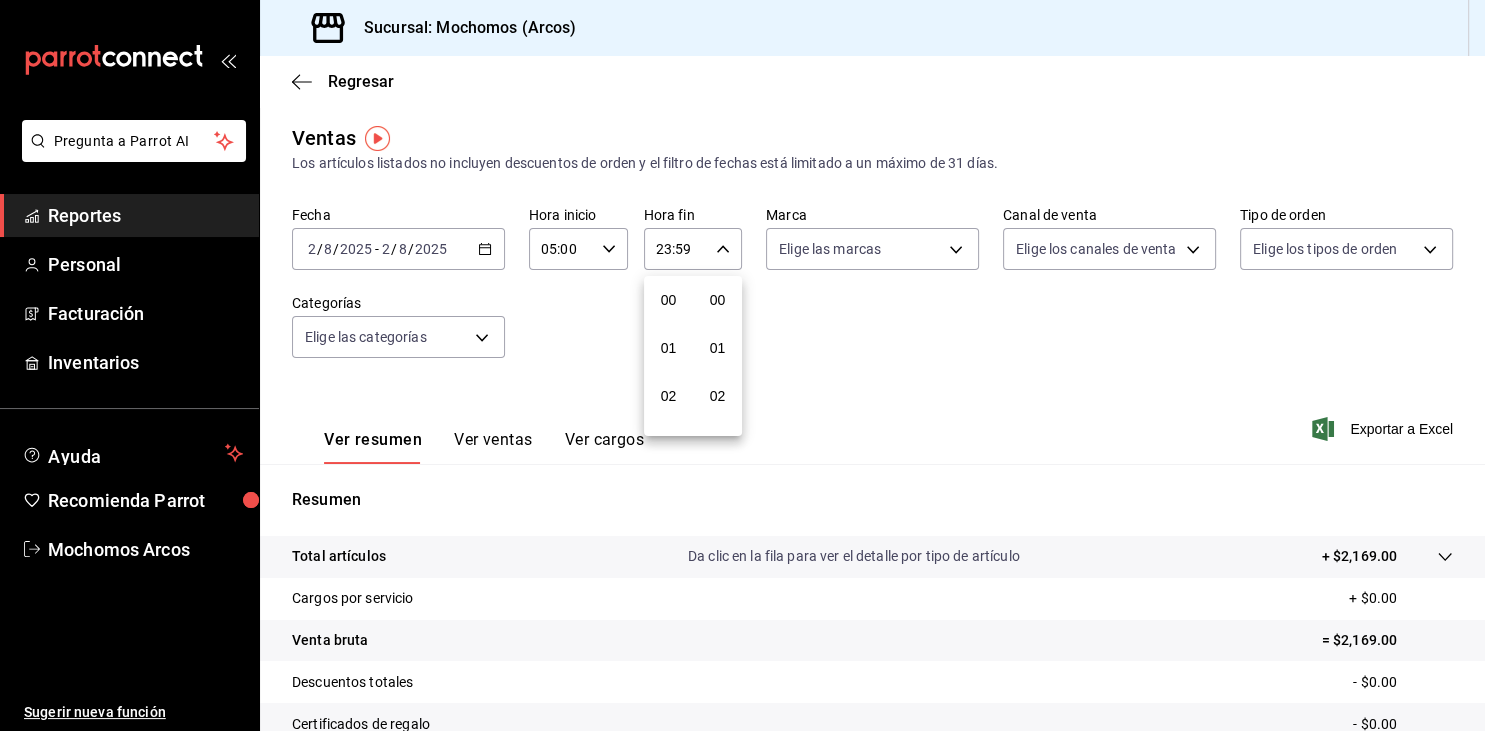 scroll, scrollTop: 1030, scrollLeft: 0, axis: vertical 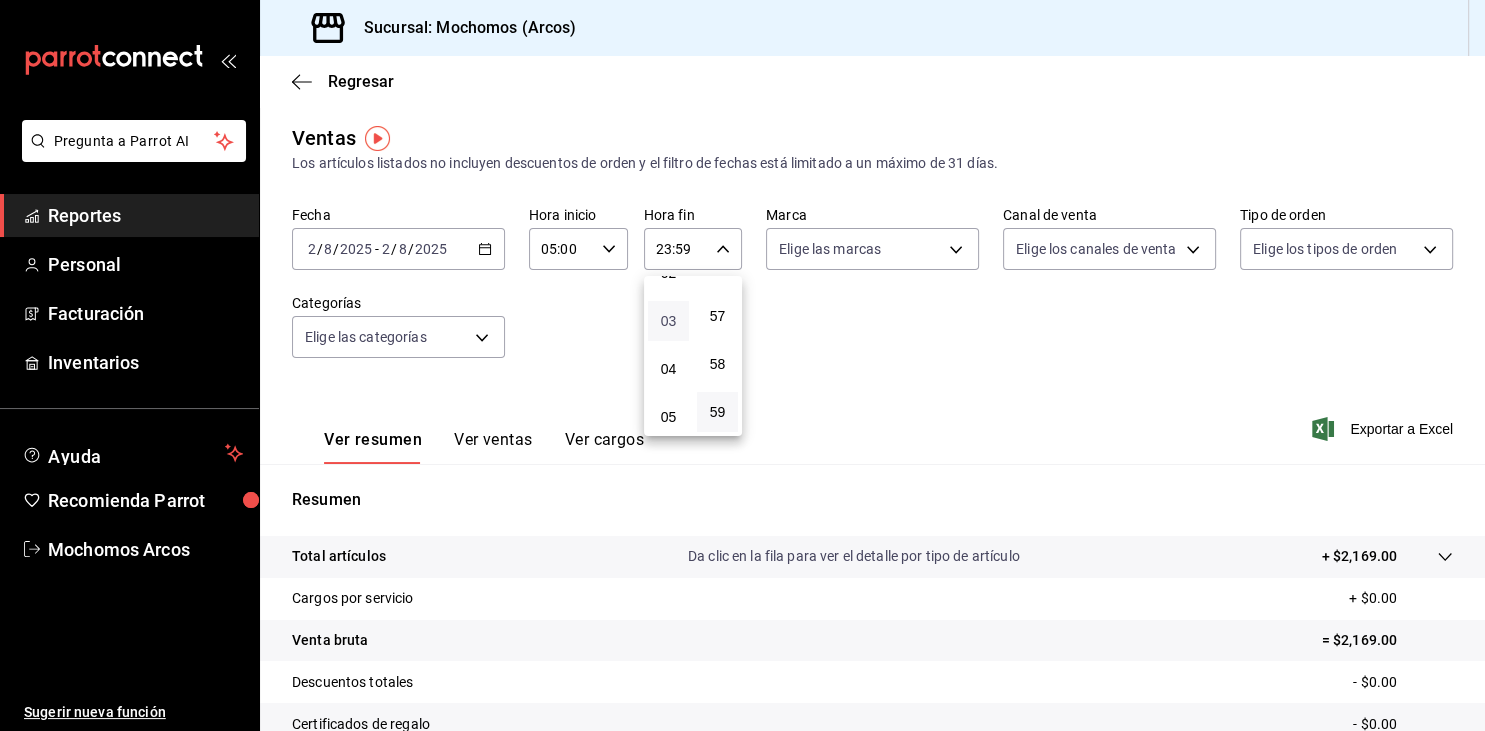 click on "03" at bounding box center (668, 321) 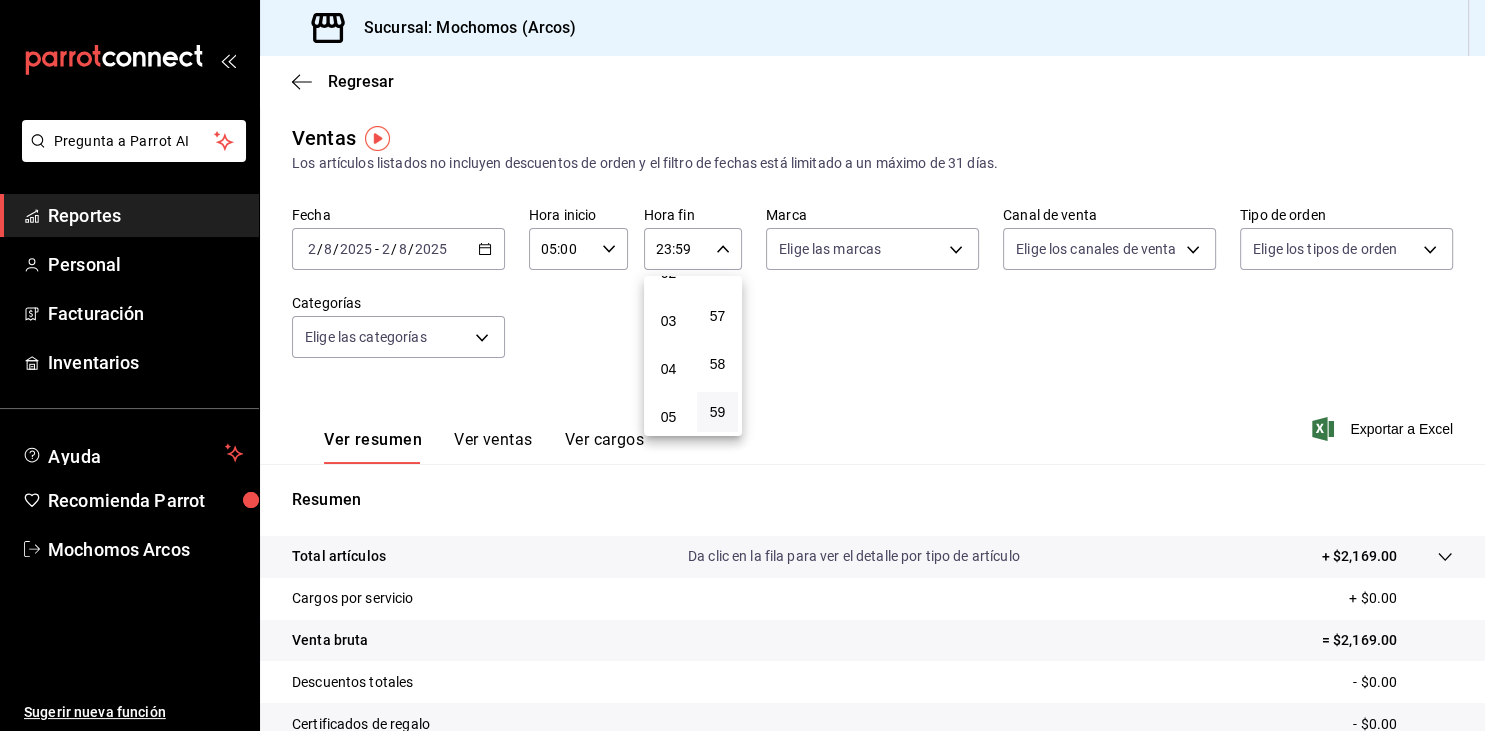 type on "03:59" 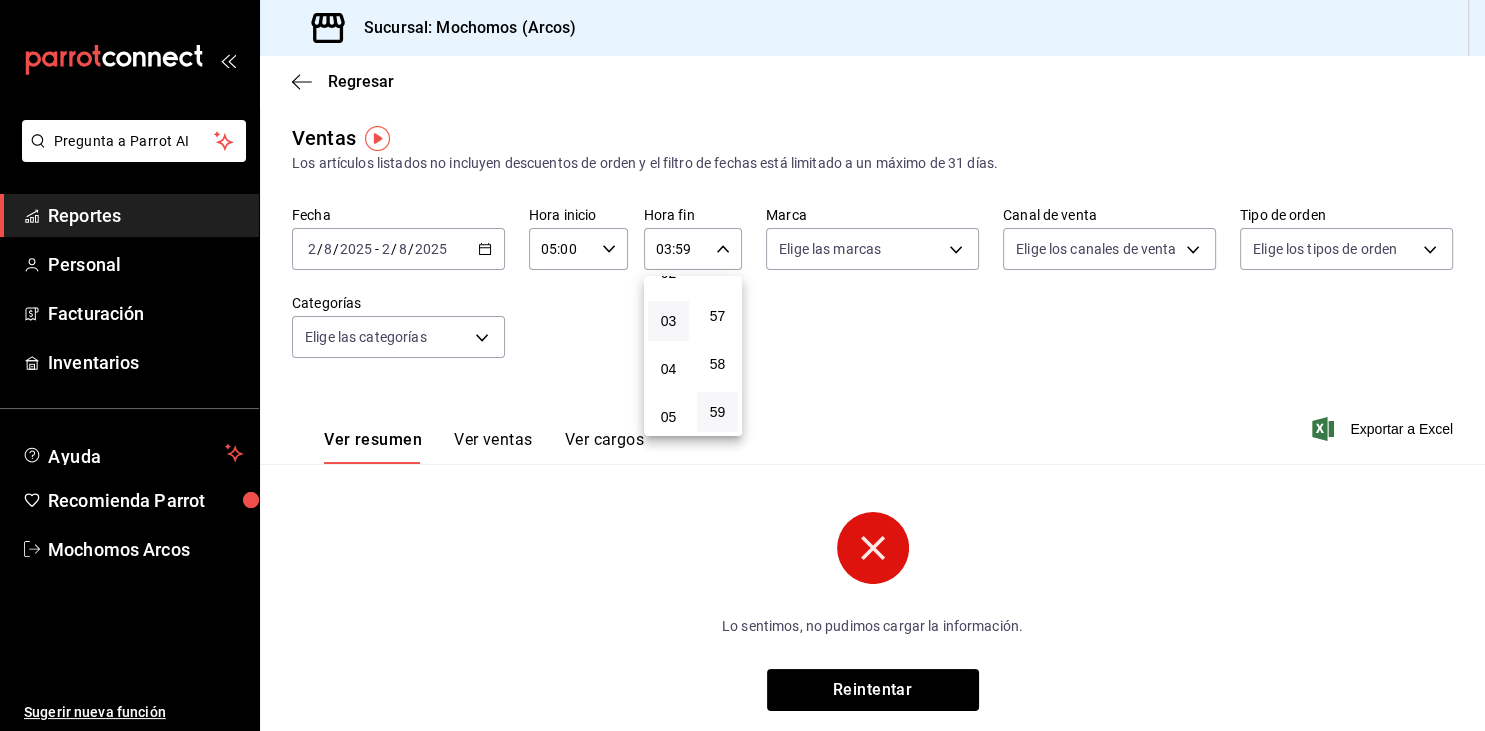 click at bounding box center [742, 365] 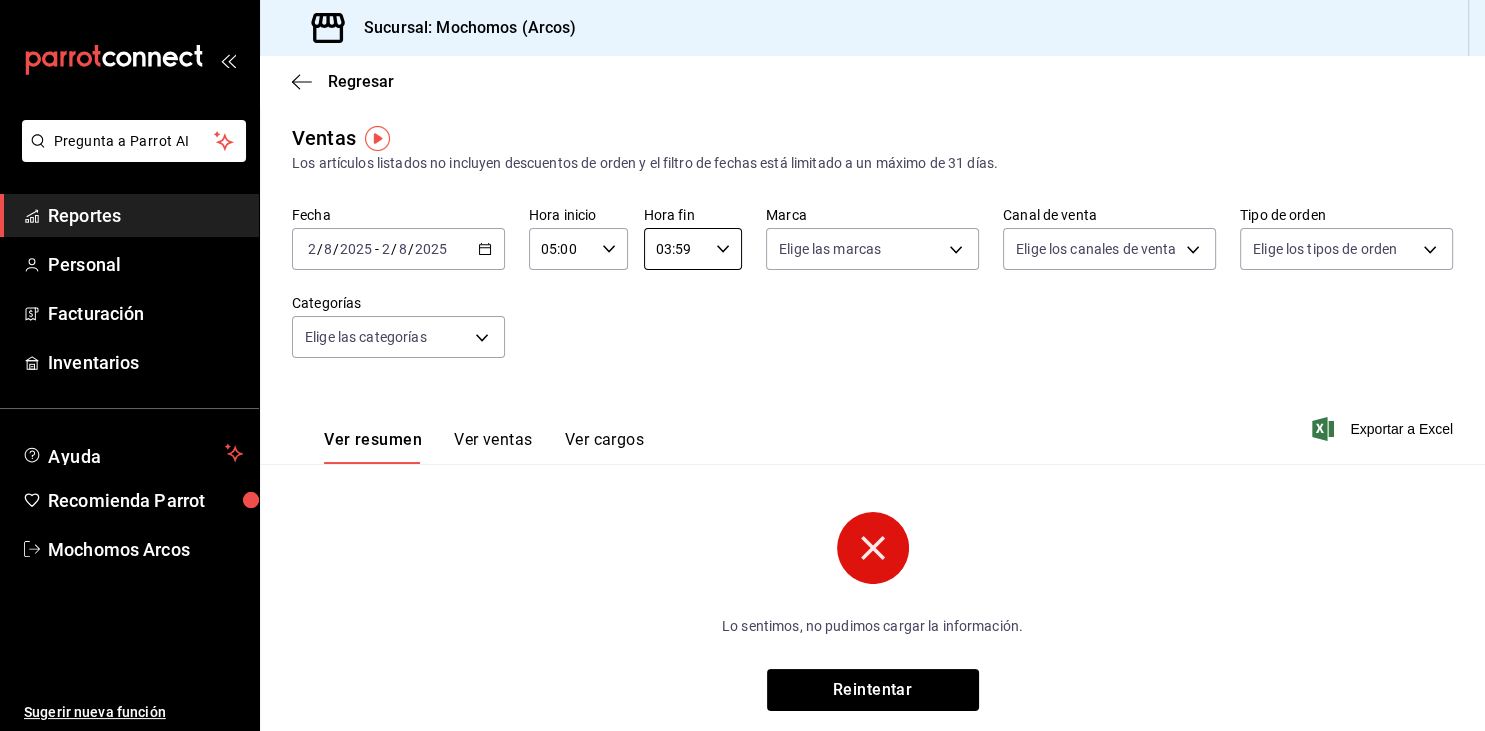click 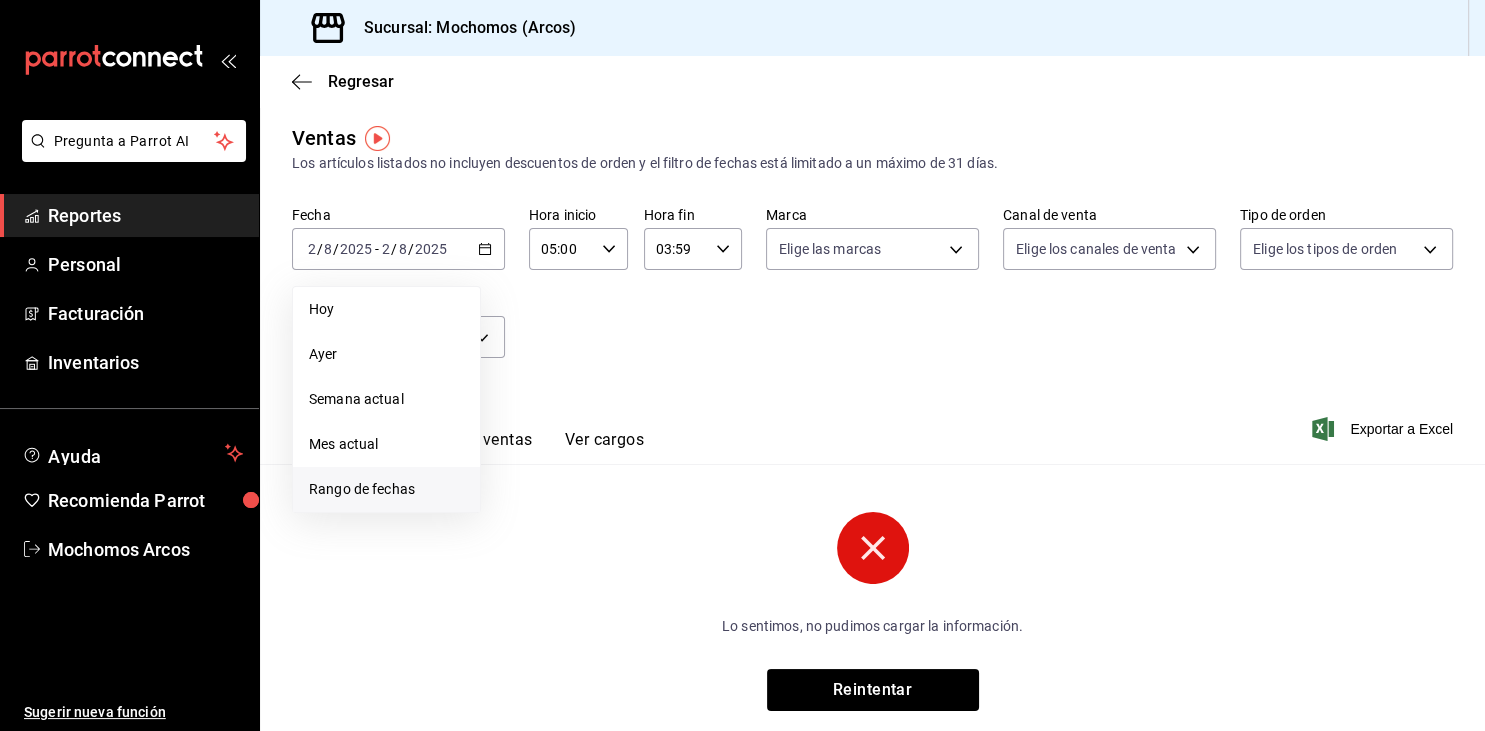 click on "Rango de fechas" at bounding box center [386, 489] 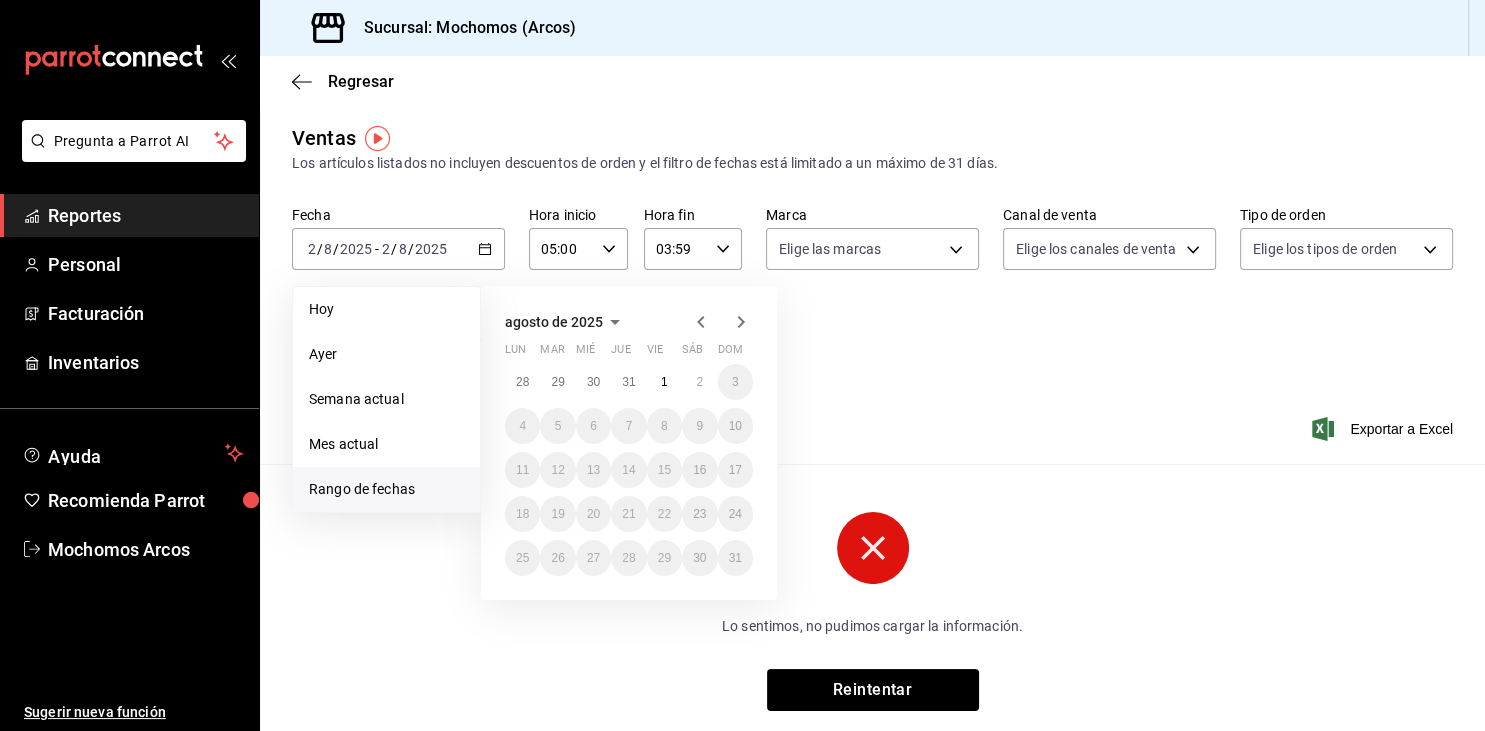 click 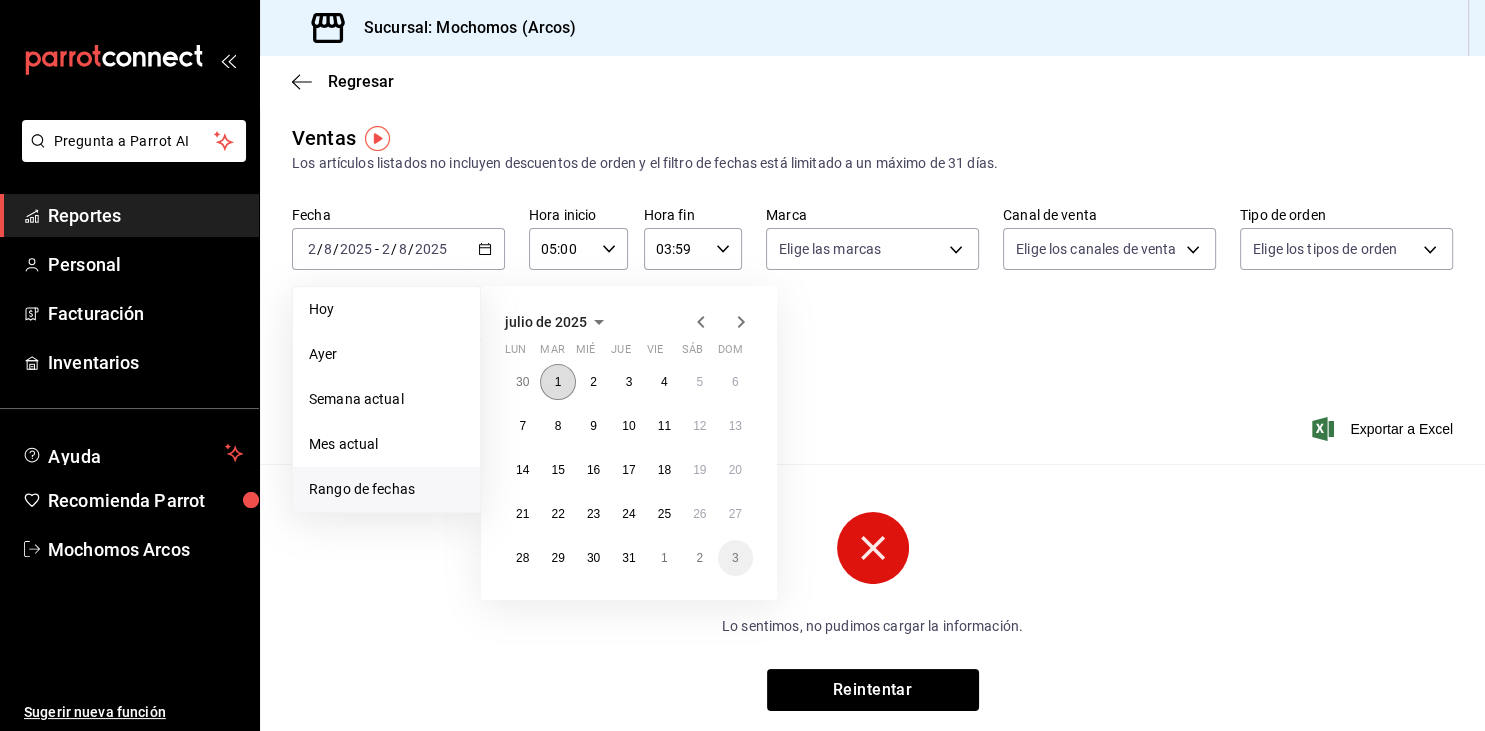 click on "1" at bounding box center [557, 382] 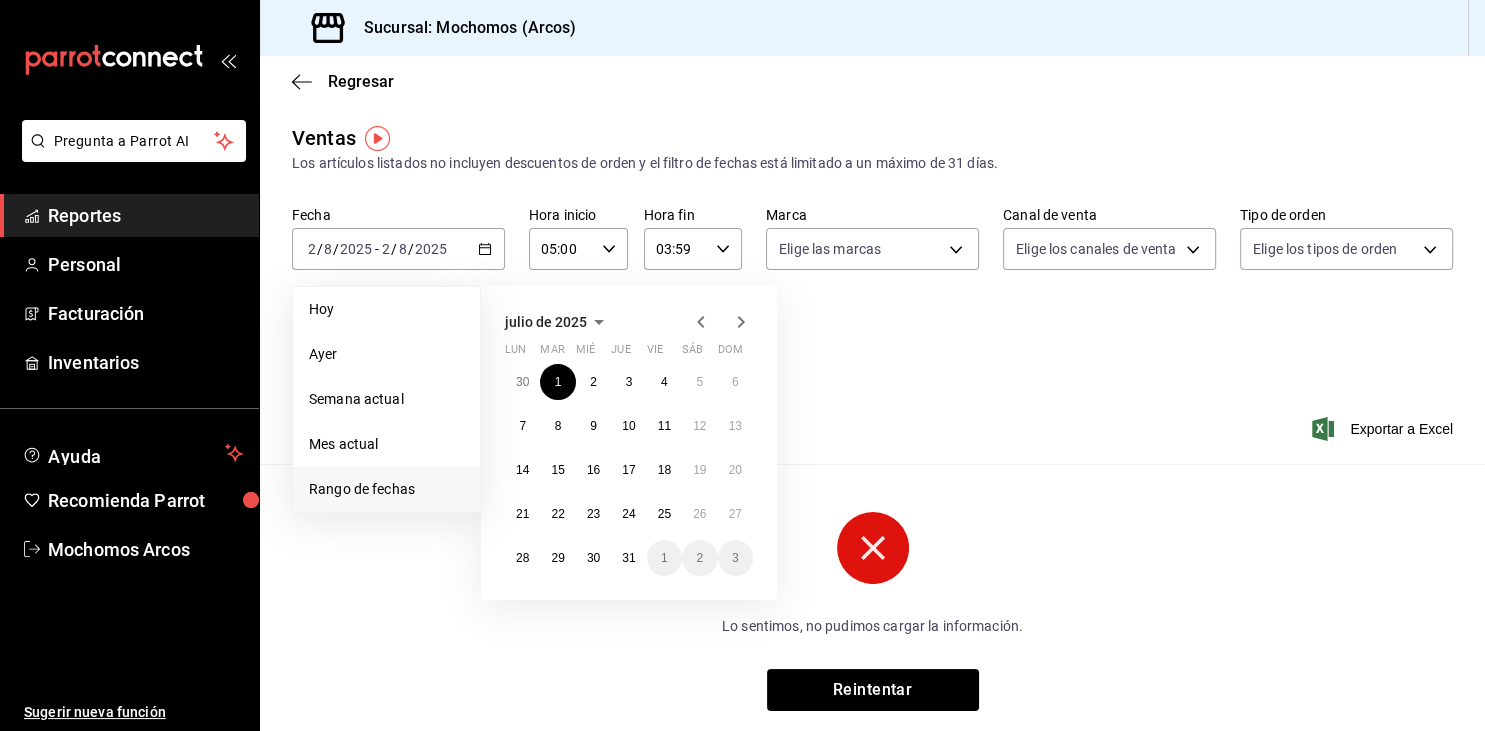 click 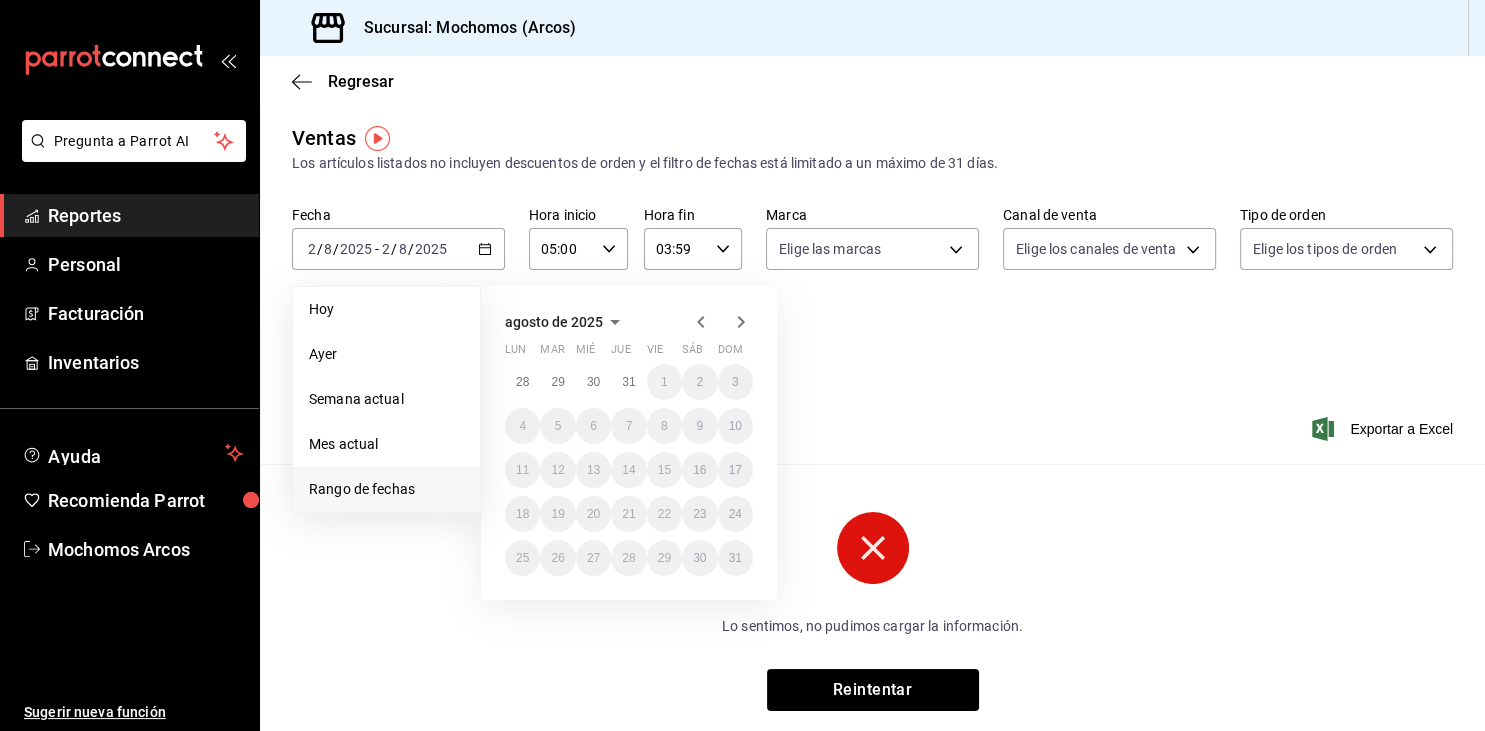 click on "Fecha [DATE] [DATE] - [DATE] [DATE] Hoy Ayer Semana actual Mes actual Rango de fechas [MONTH] de [YEAR] lun mar mié jue vie sáb dom 28 29 30 31 1 2 3 4 5 6 7 8 9 10 11 12 13 14 15 16 17 18 19 20 21 22 23 24 25 26 27 28 29 30 31 Hora inicio 05:00 Hora inicio Hora fin 03:59 Hora fin Marca Elige las marcas Canal de venta Elige los canales de venta Tipo de orden Elige los tipos de orden Categorías Elige las categorías" at bounding box center [872, 294] 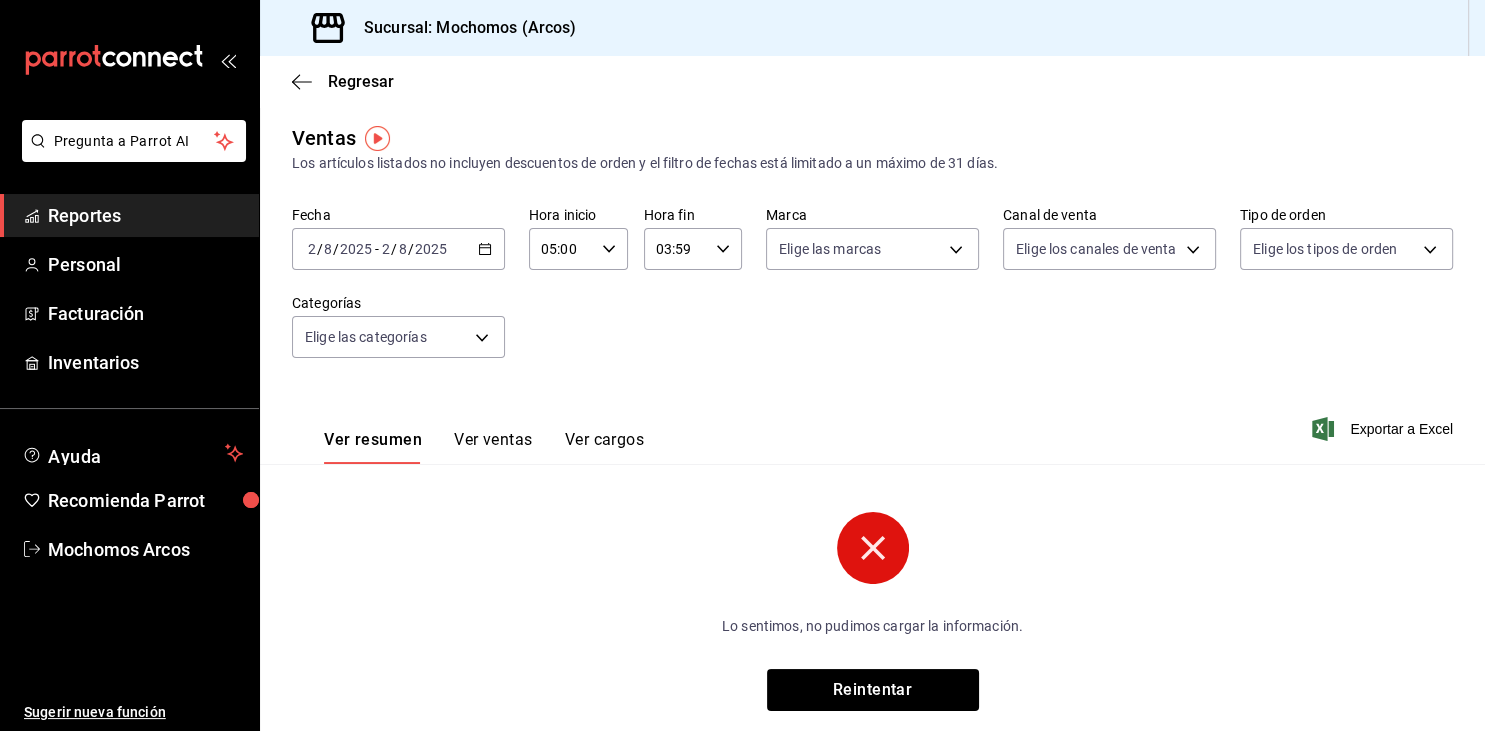 click on "2025-08-02 2 / 8 / 2025 - 2025-08-02 2 / 8 / 2025" at bounding box center [398, 249] 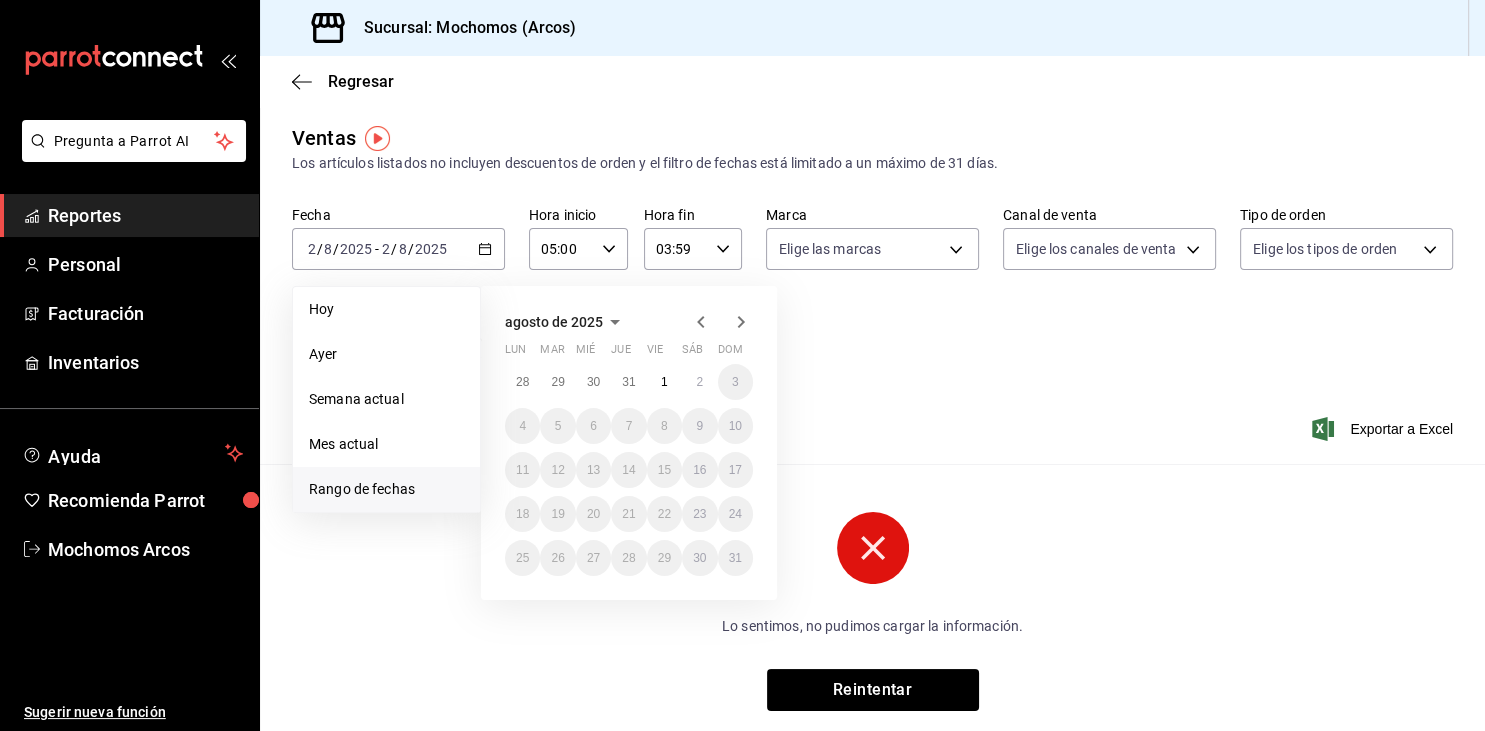 click 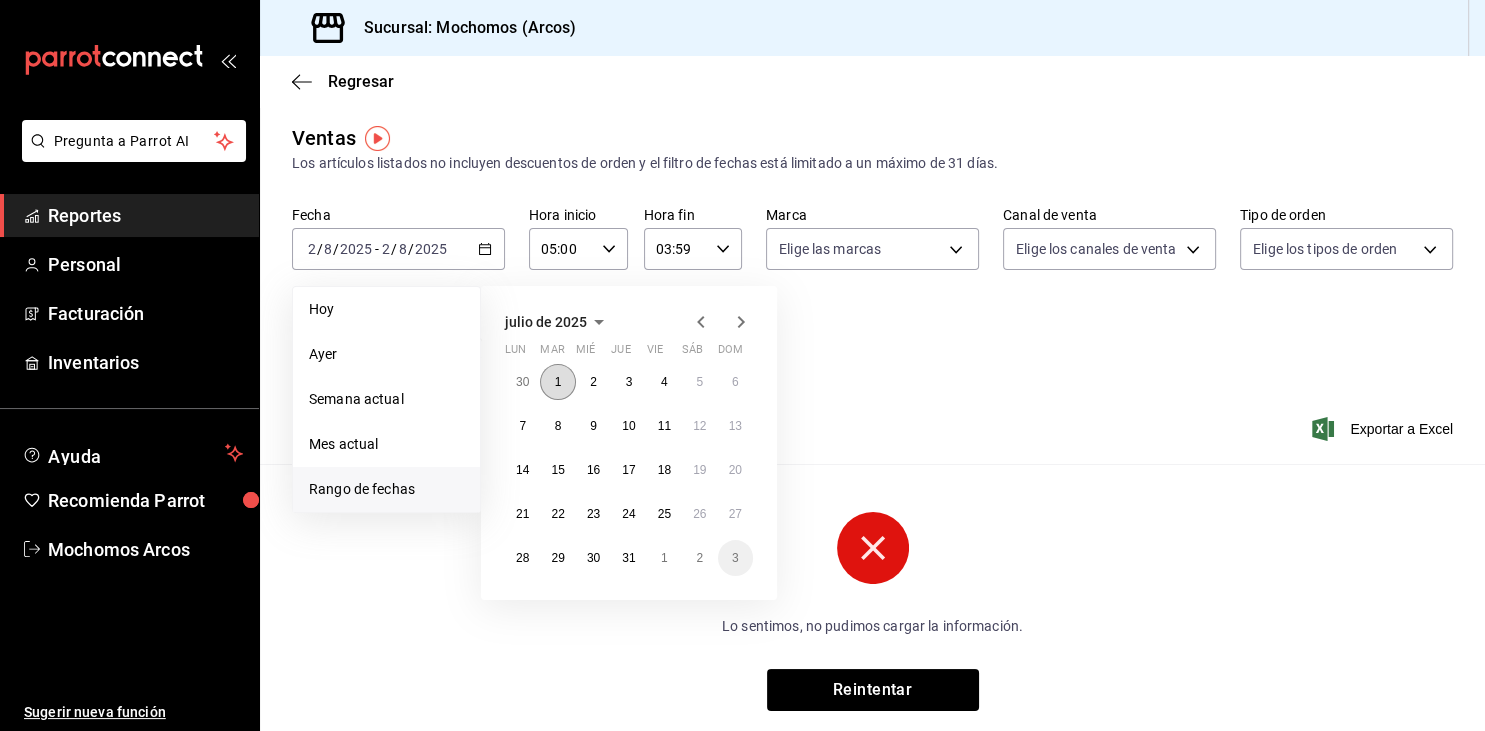 click on "1" at bounding box center (558, 382) 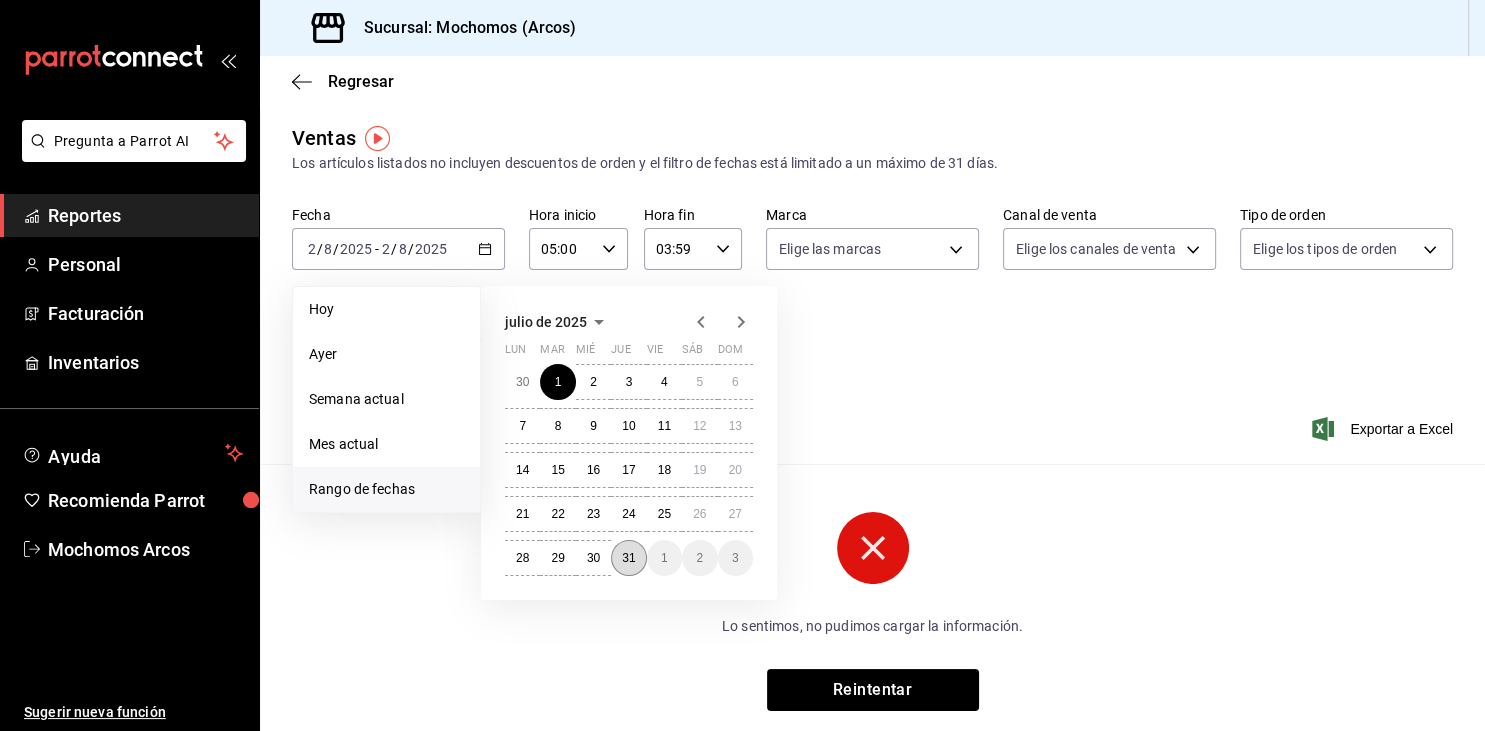 click on "31" at bounding box center (628, 558) 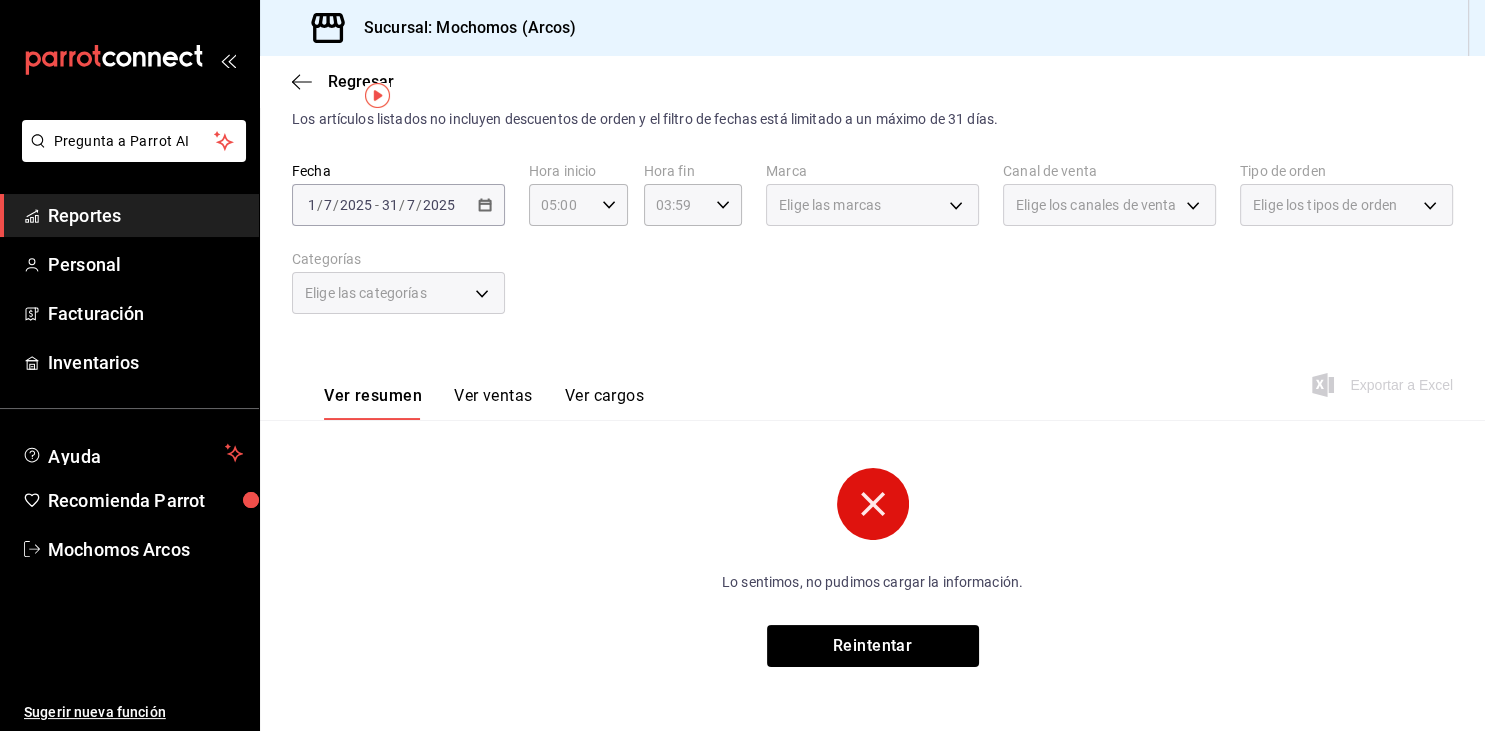 scroll, scrollTop: 0, scrollLeft: 0, axis: both 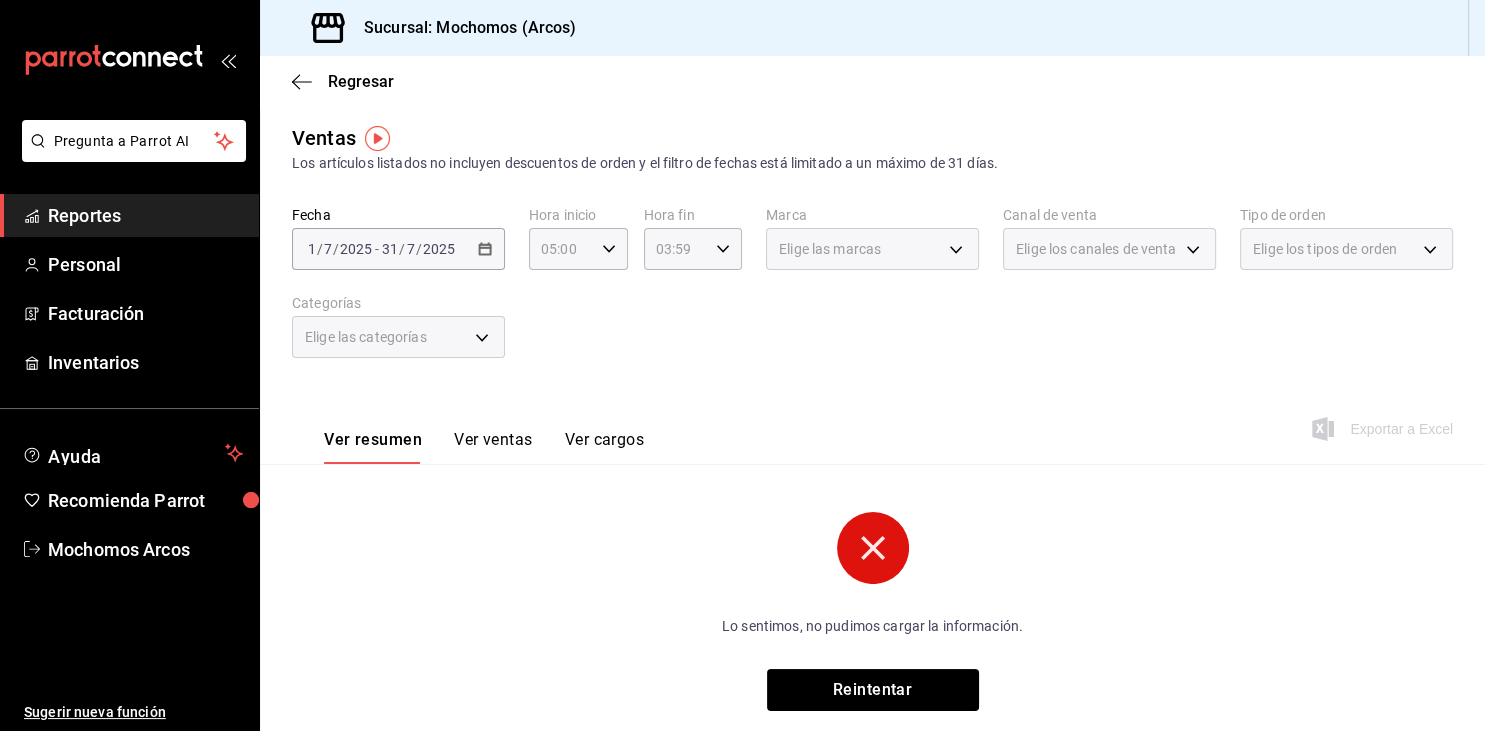click on "Reportes" at bounding box center [145, 215] 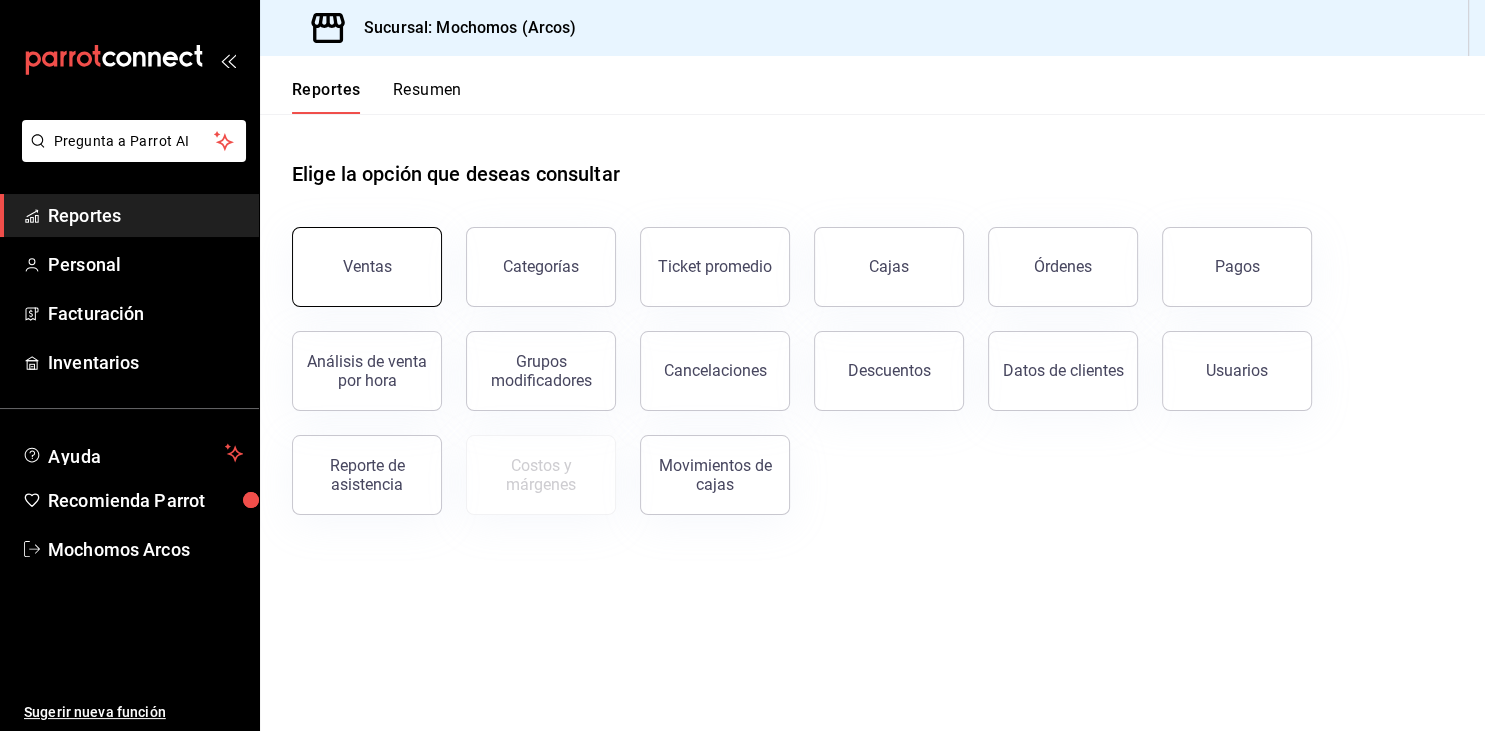 click on "Ventas" at bounding box center (367, 267) 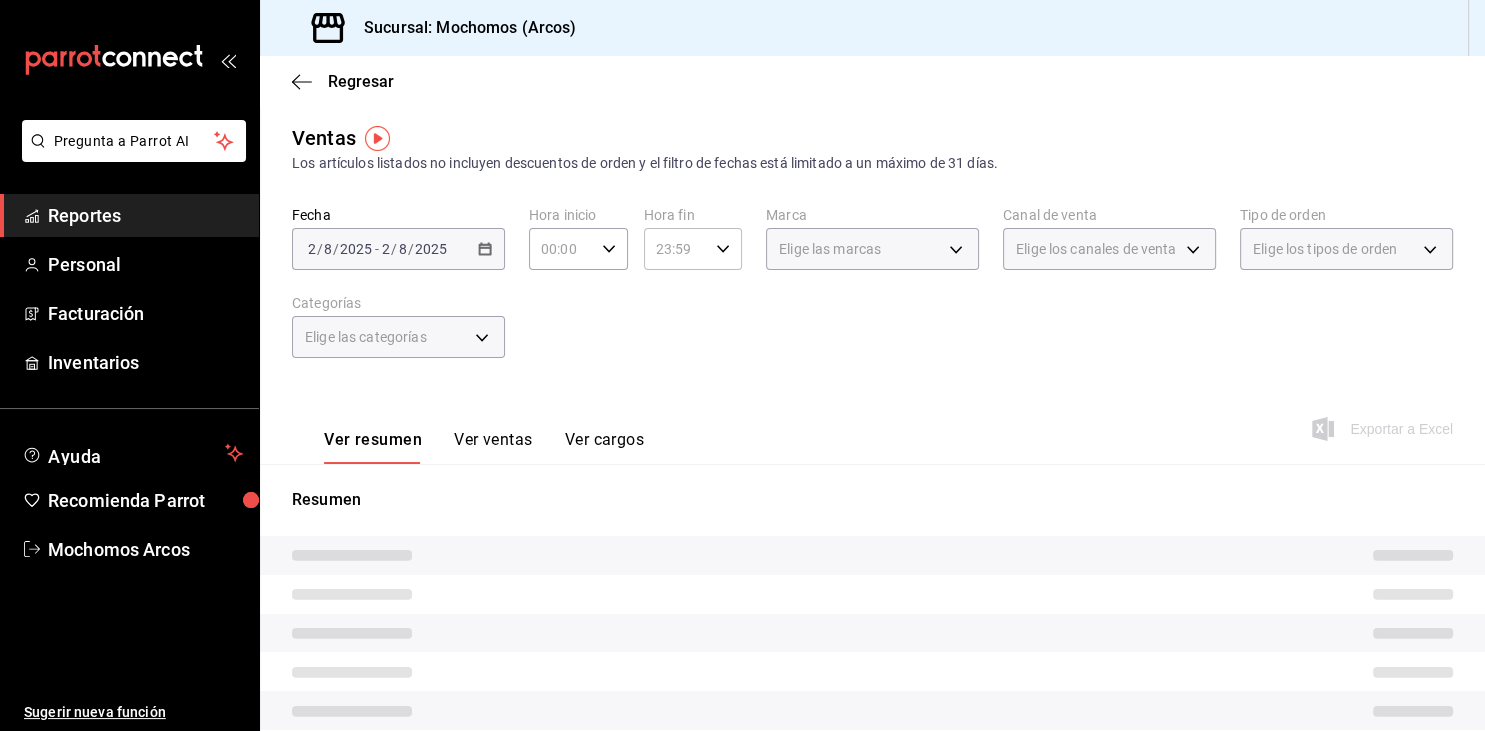 click on "Fecha 2025-08-02 2 / 8 / 2025 - 2025-08-02 2 / 8 / 2025 Hora inicio 00:00 Hora inicio Hora fin 23:59 Hora fin Marca Elige las marcas Canal de venta Elige los canales de venta Tipo de orden Elige los tipos de orden Categorías Elige las categorías" at bounding box center (872, 294) 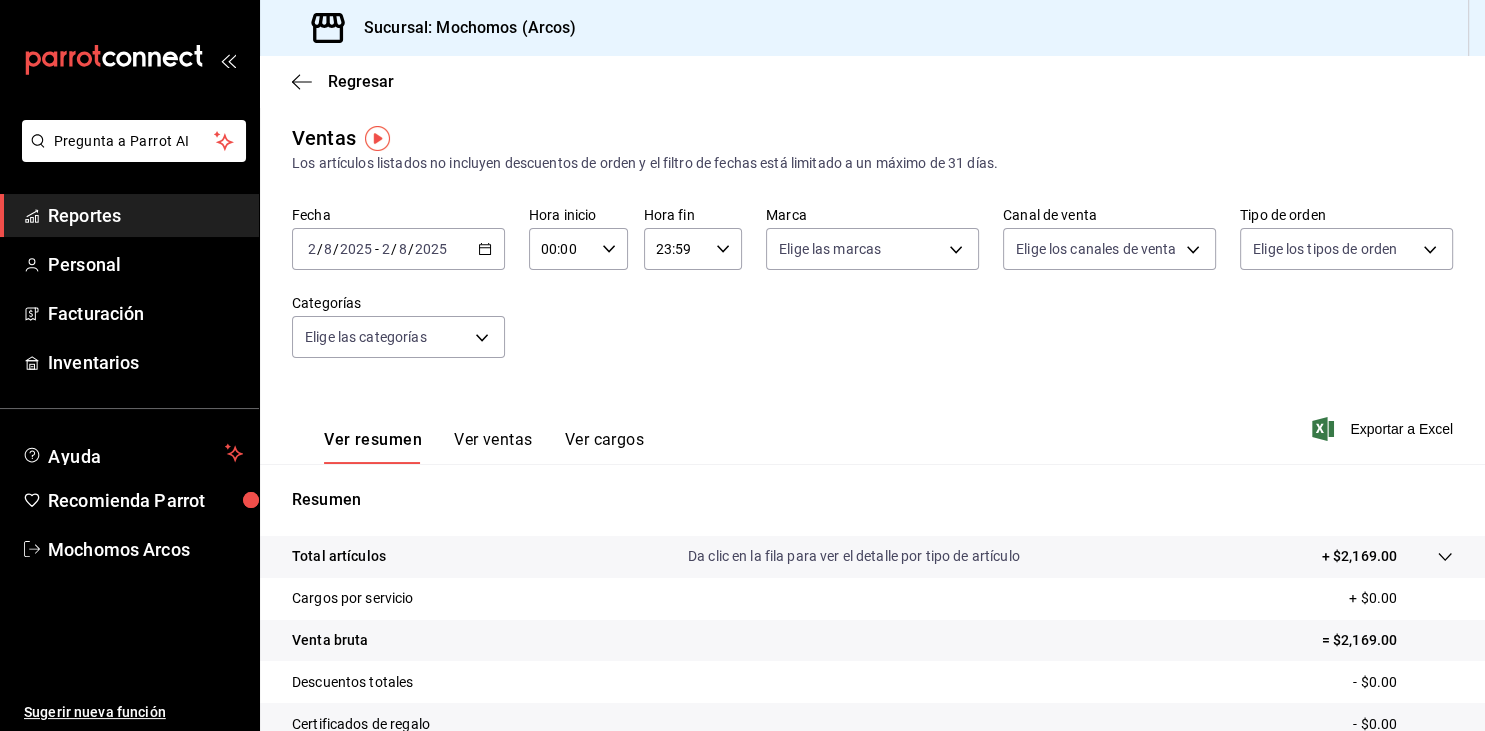 click on "00:00" at bounding box center (561, 249) 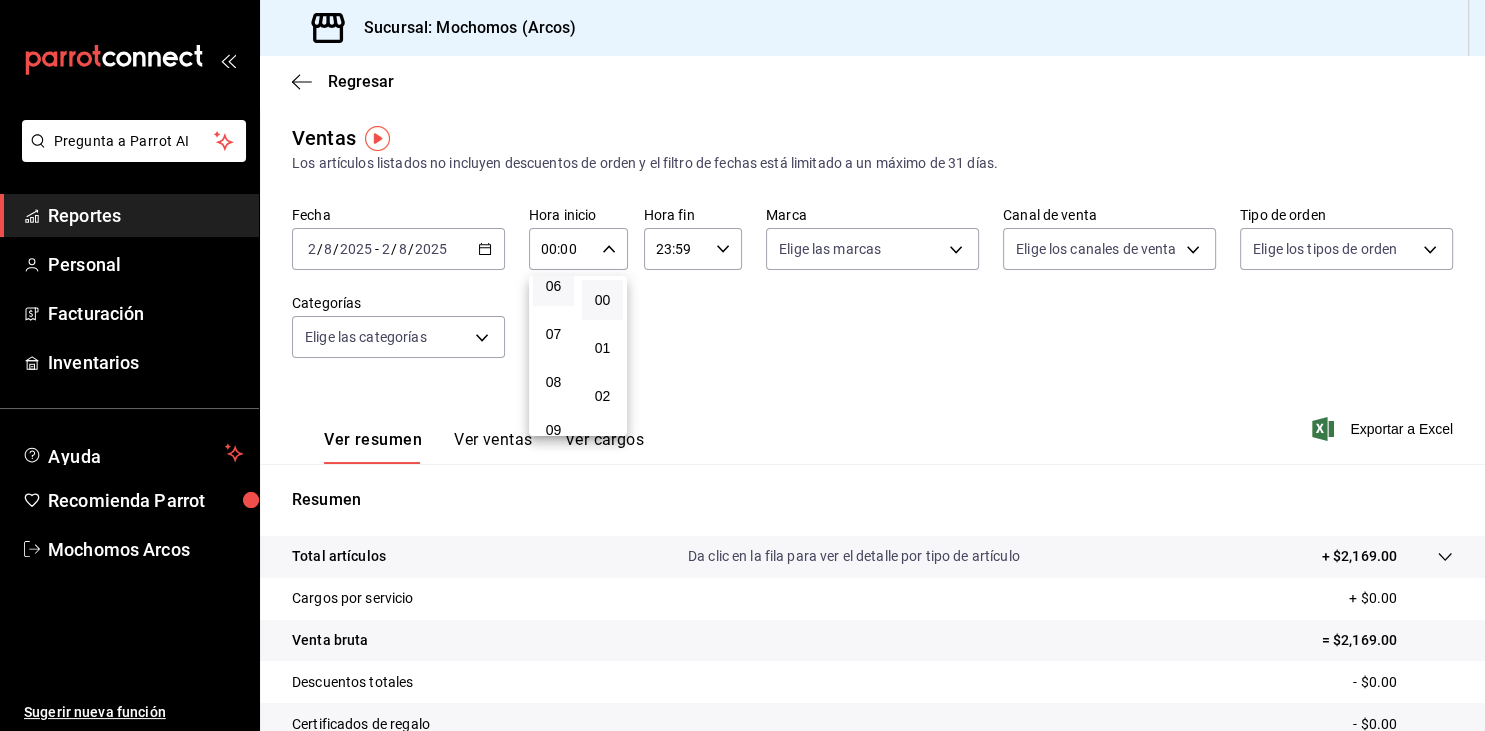 scroll, scrollTop: 201, scrollLeft: 0, axis: vertical 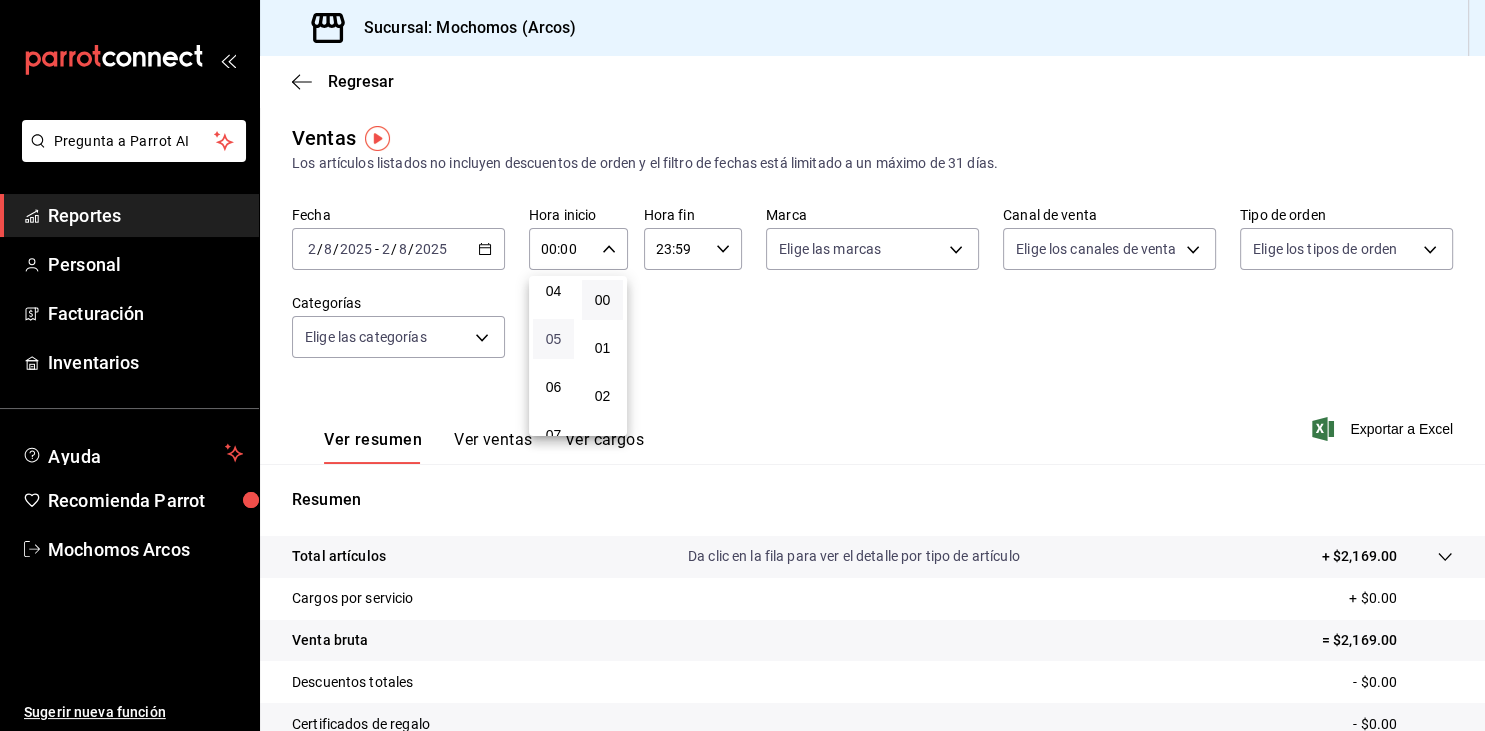 click on "05" at bounding box center (553, 339) 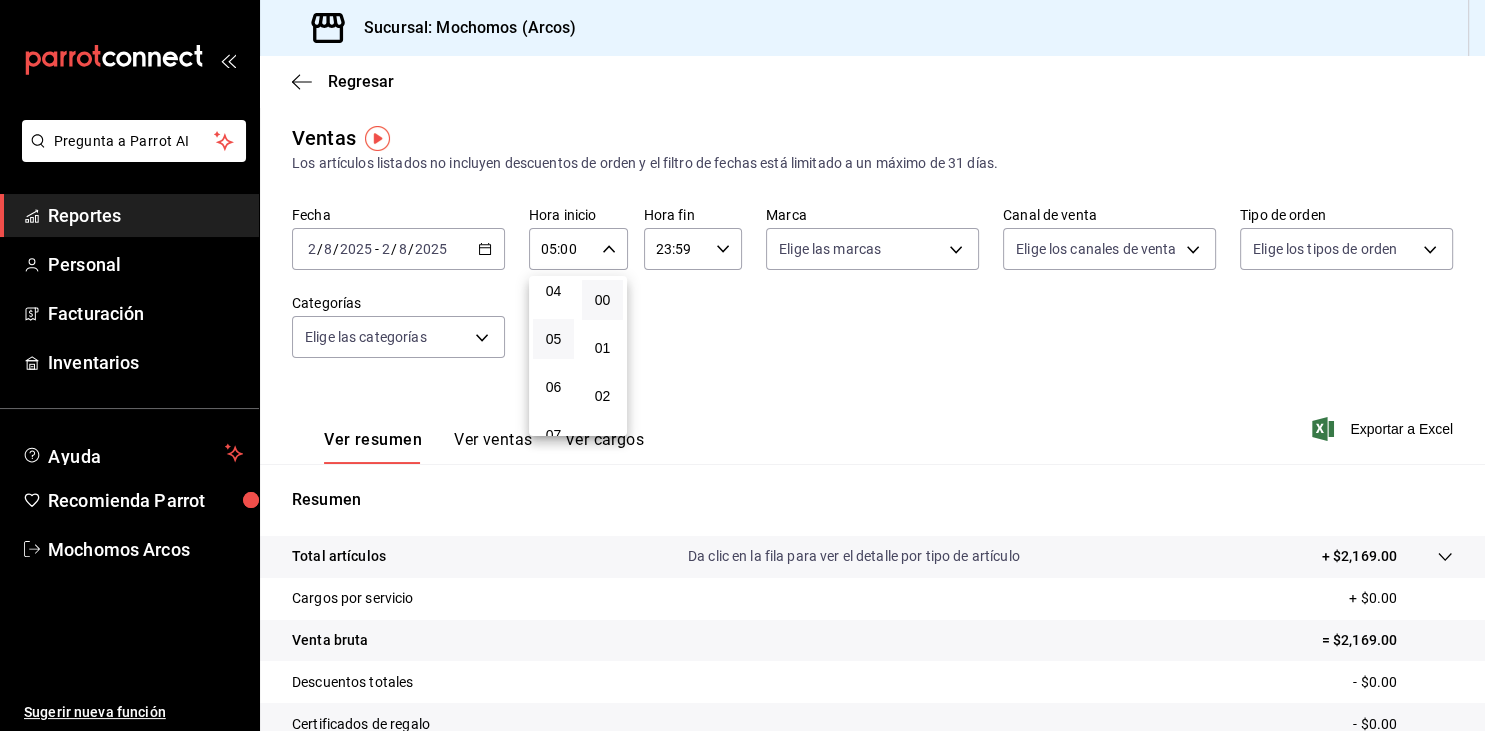 click at bounding box center (742, 365) 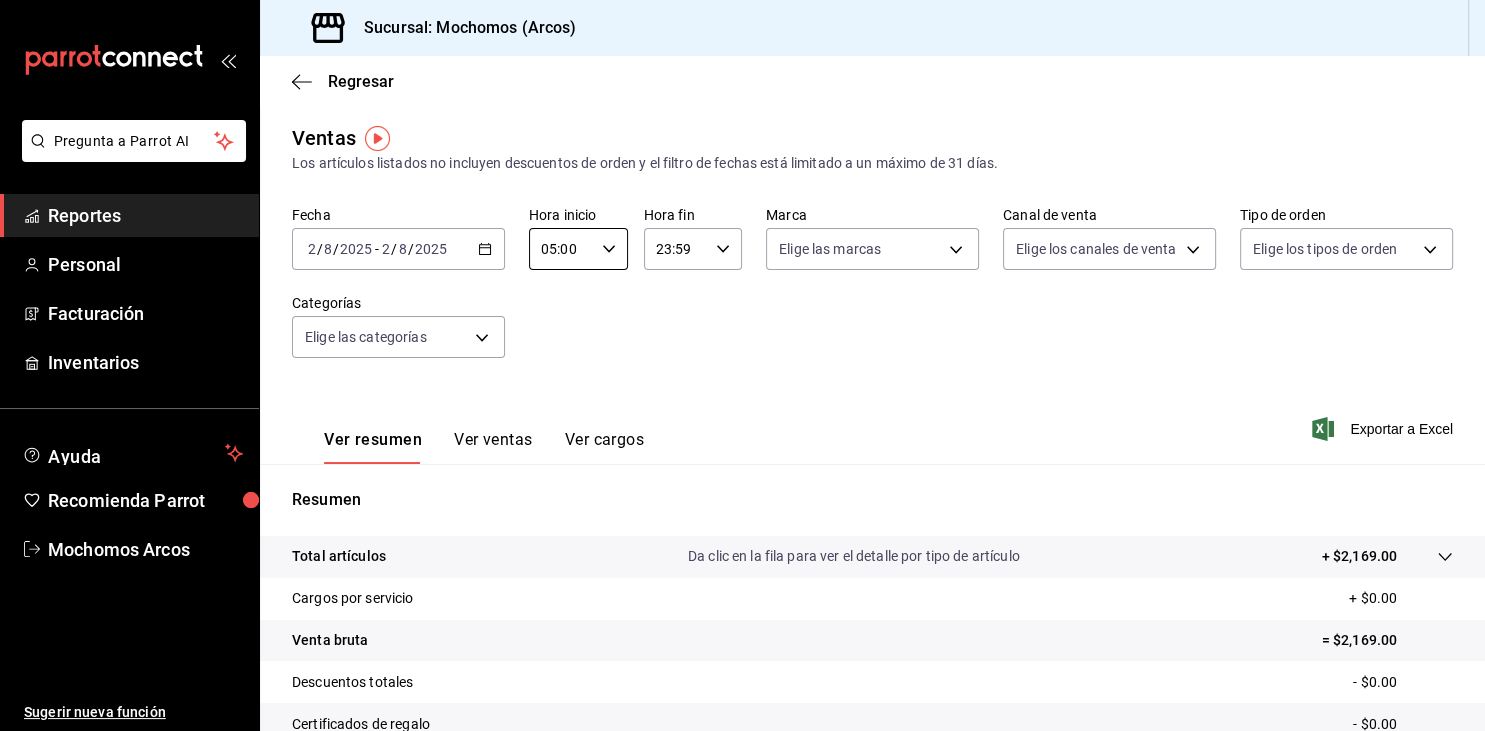 click on "23:59" at bounding box center [676, 249] 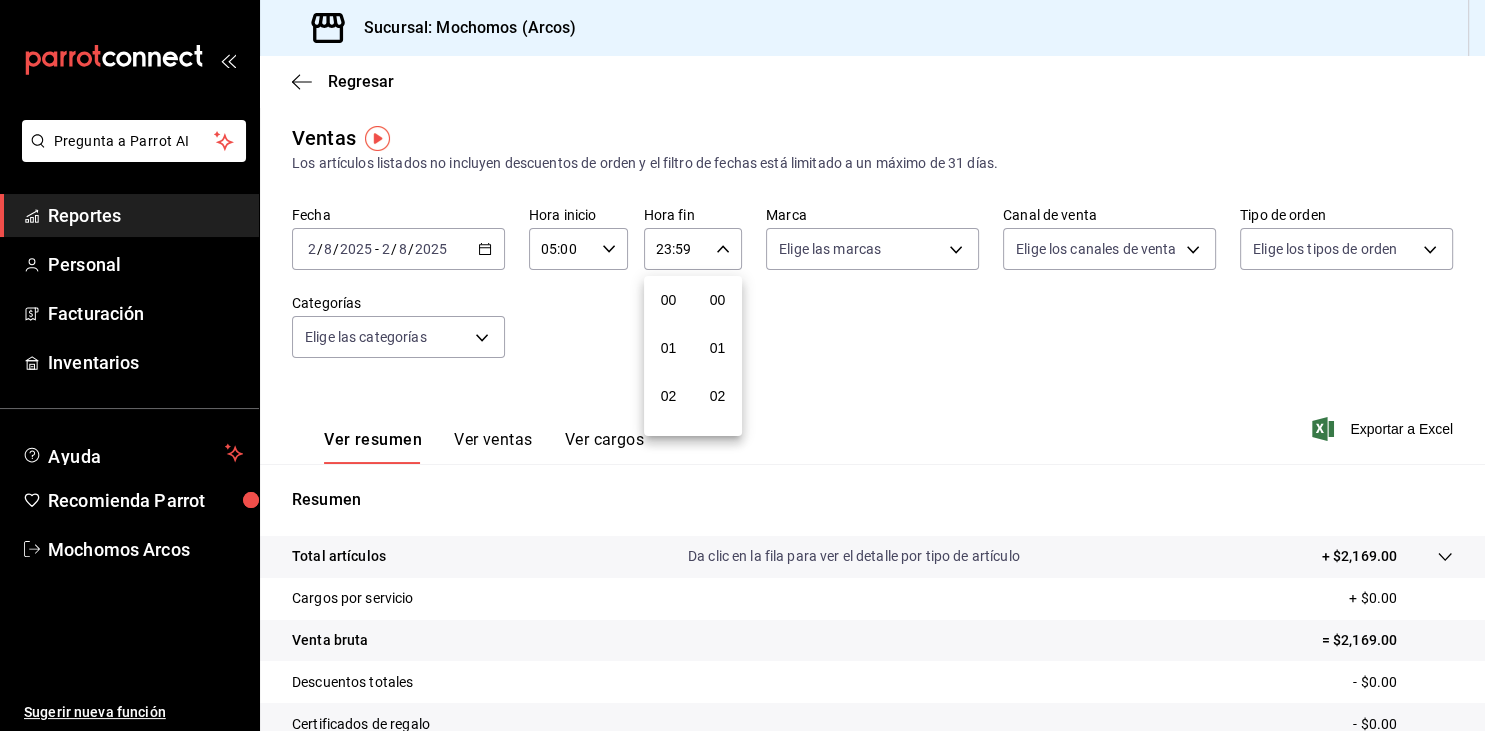 scroll, scrollTop: 1030, scrollLeft: 0, axis: vertical 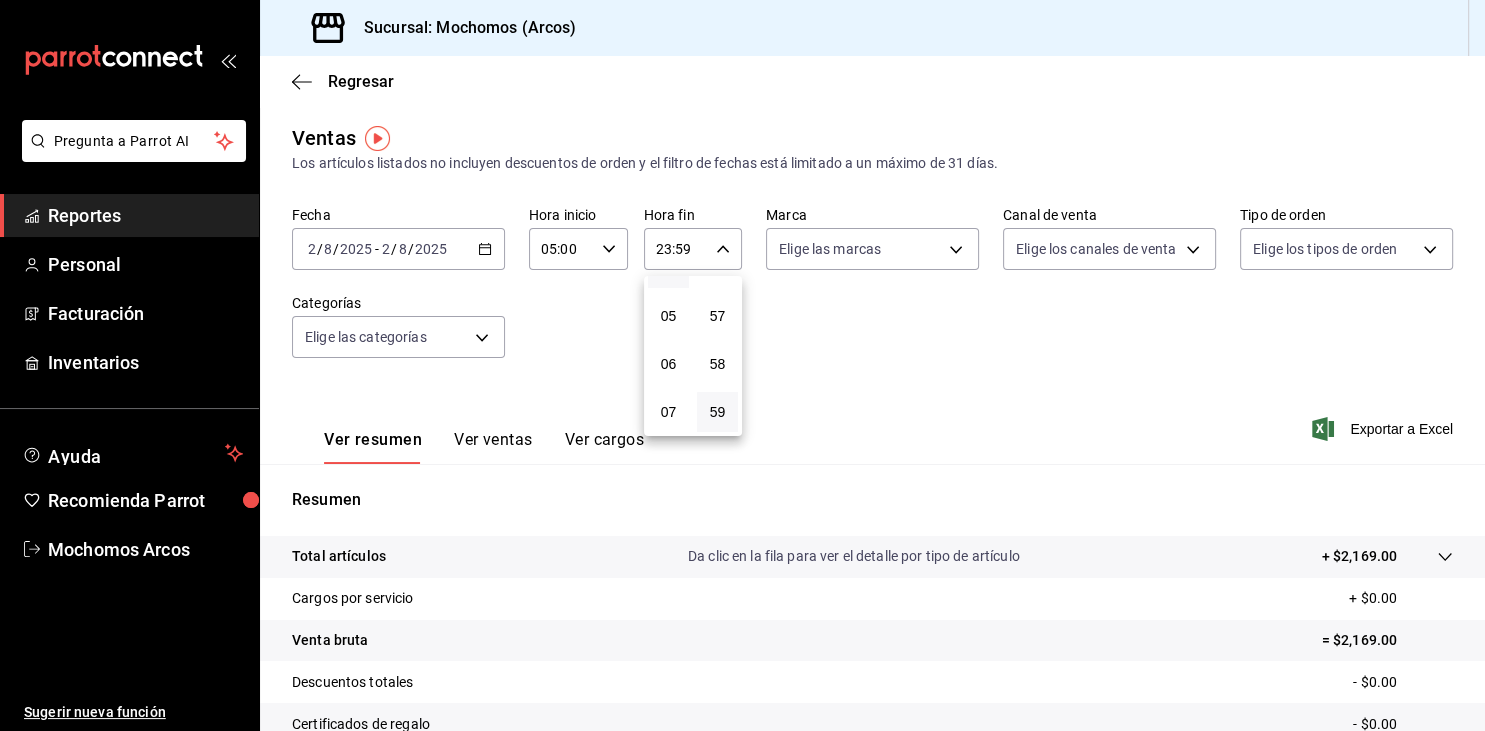 click on "04" at bounding box center (668, 268) 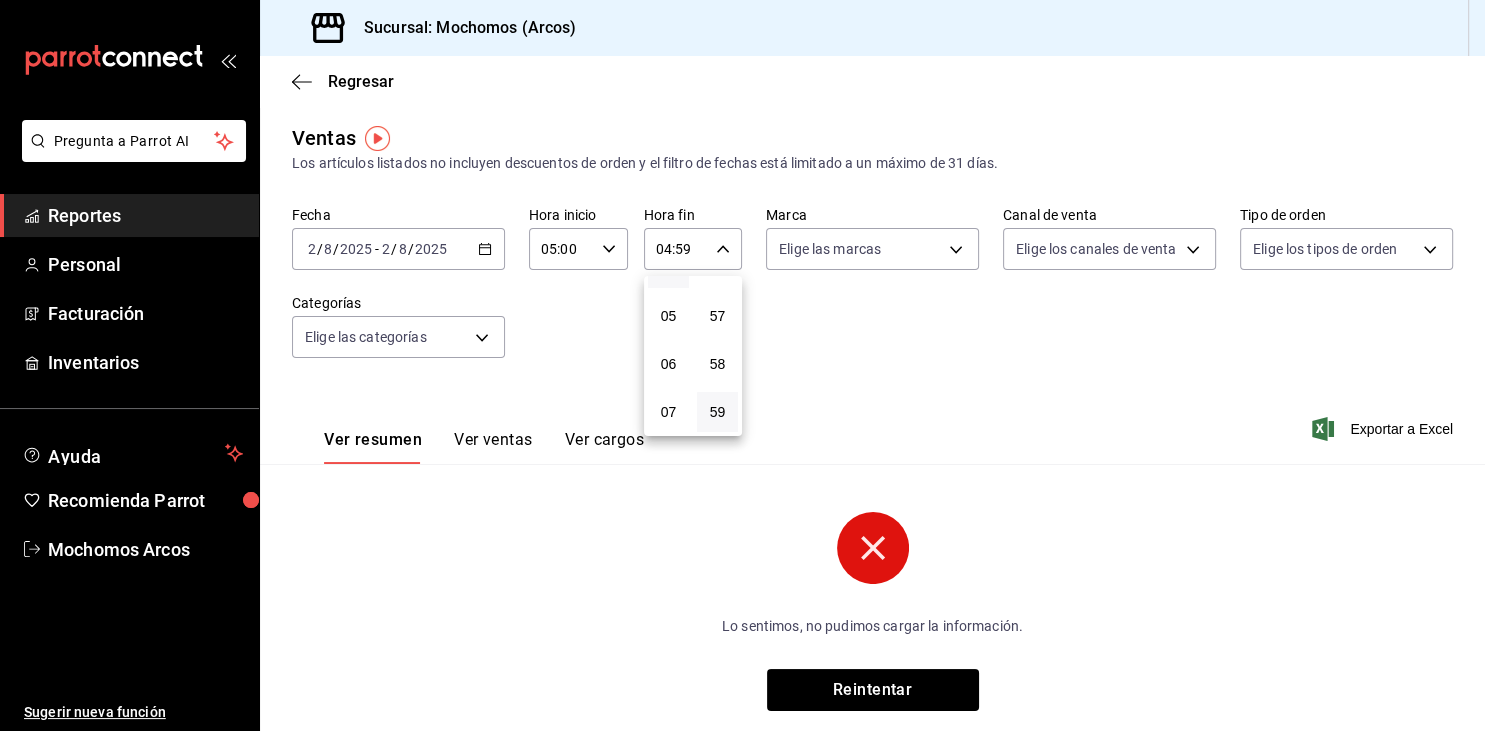 click at bounding box center (742, 365) 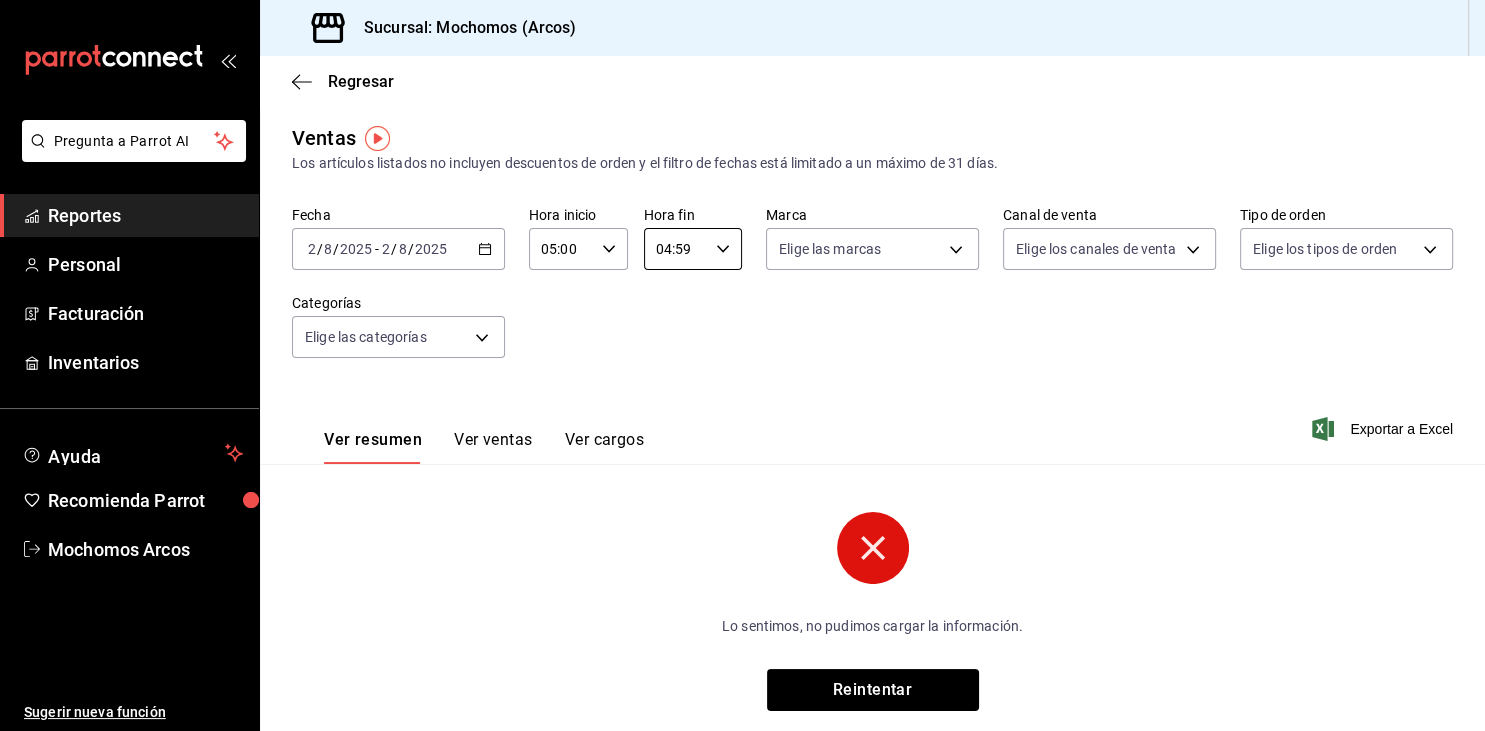 click on "2025-08-02 2 / 8 / 2025 - 2025-08-02 2 / 8 / 2025" at bounding box center [398, 249] 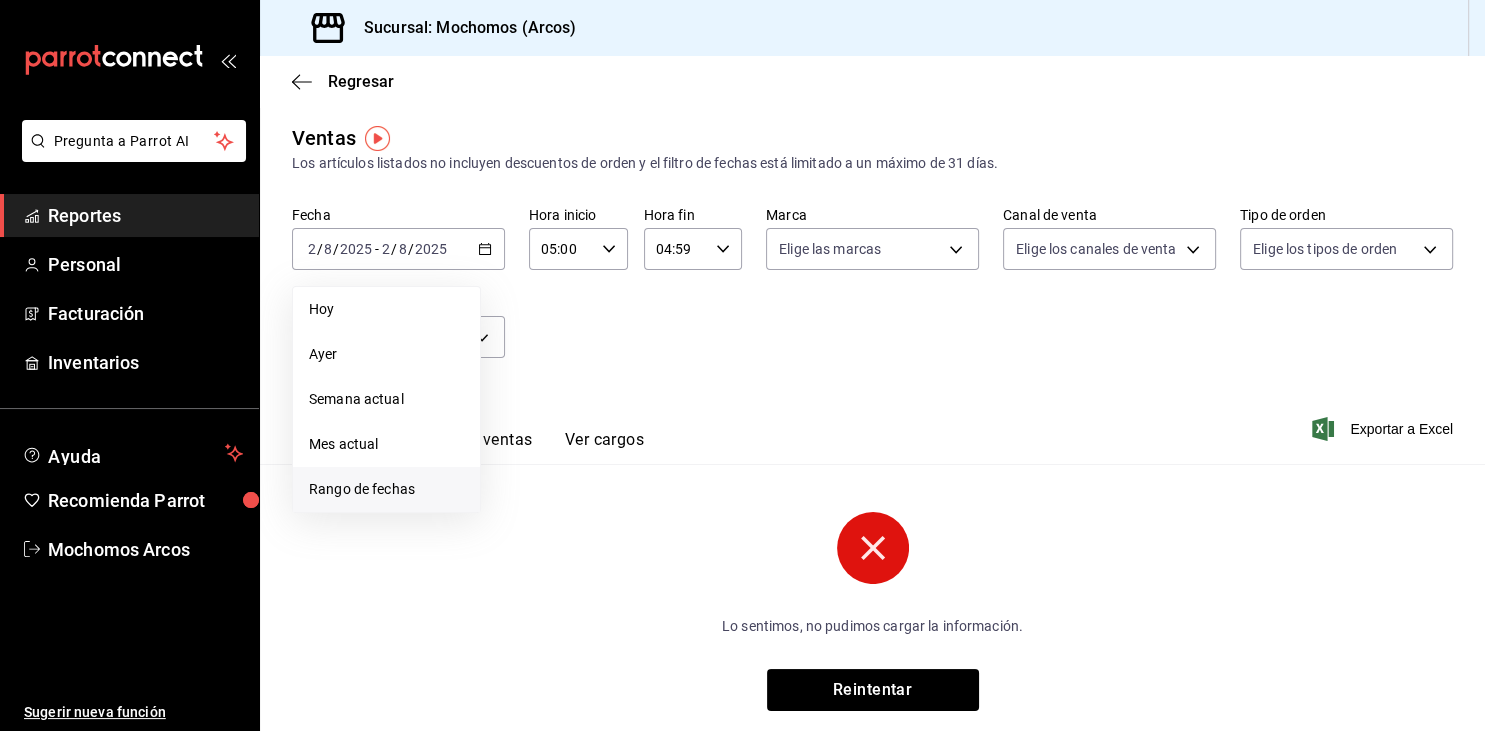 click on "Rango de fechas" at bounding box center [386, 489] 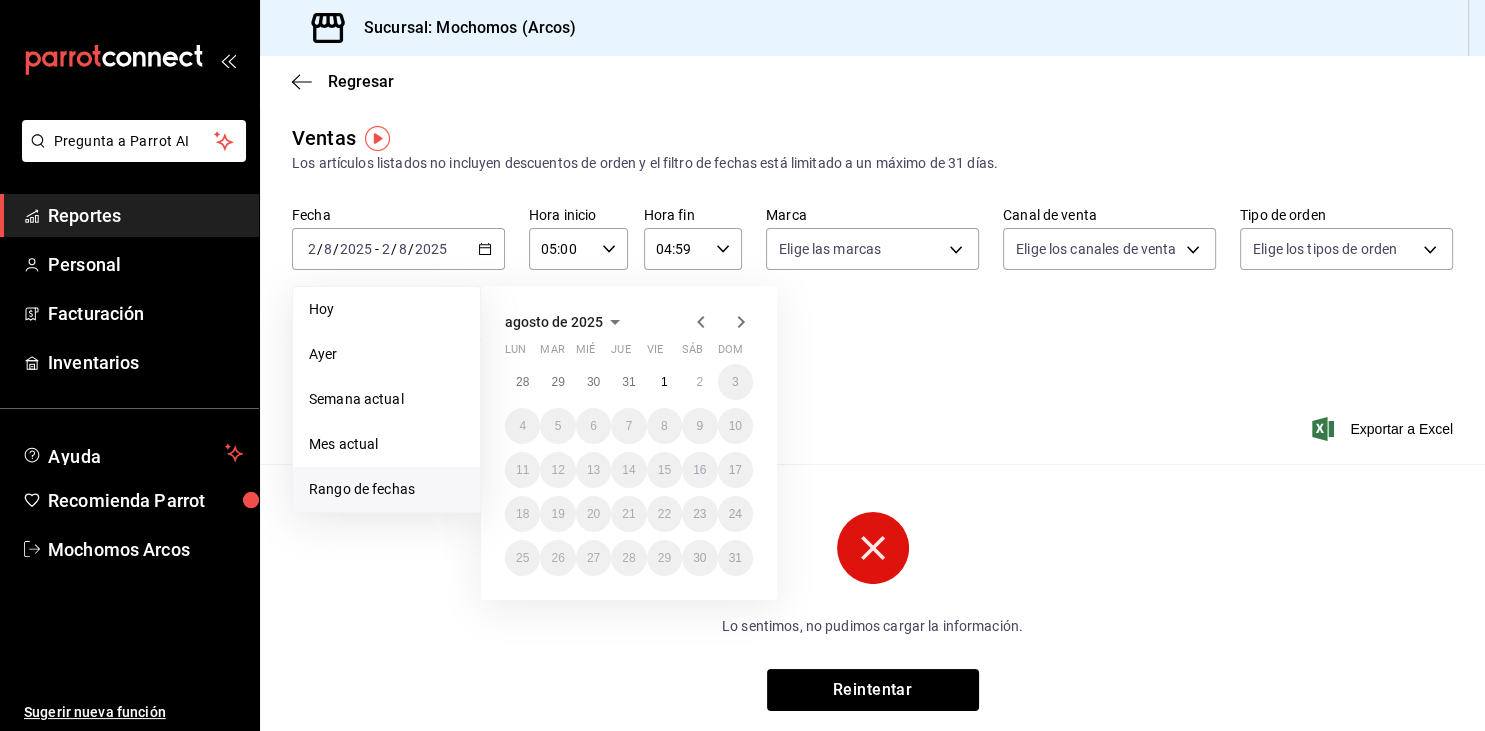 click on "Rango de fechas" at bounding box center [386, 489] 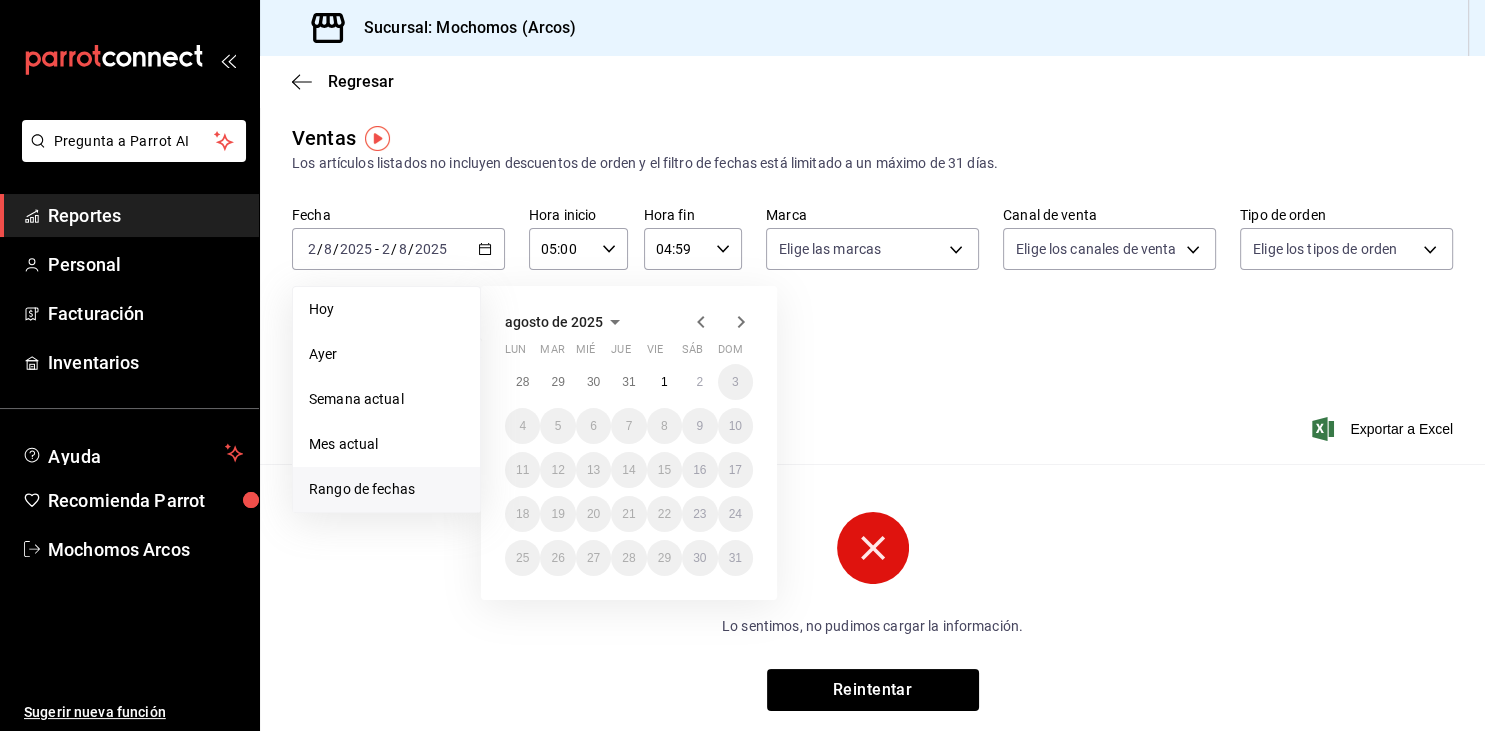 click on "Rango de fechas" at bounding box center [386, 489] 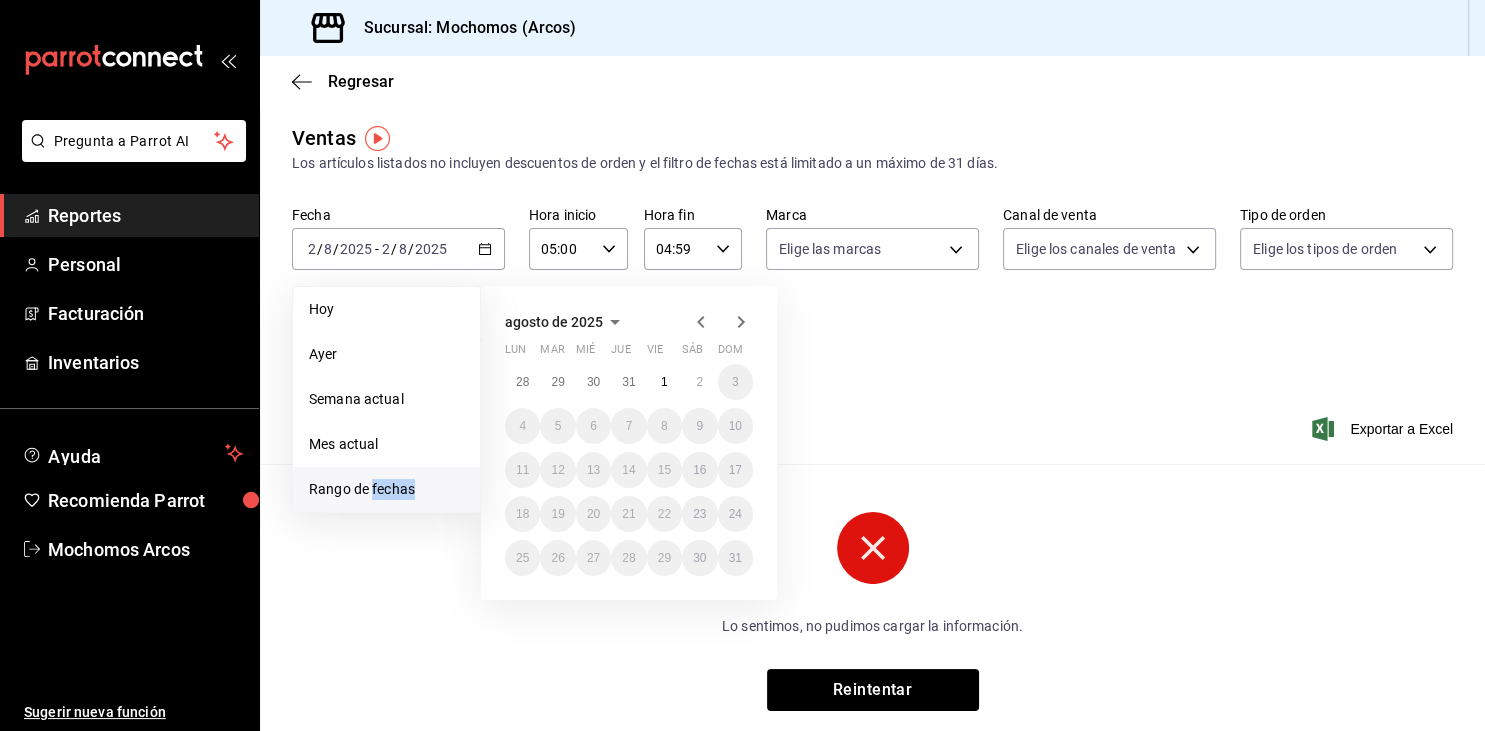 click on "Rango de fechas" at bounding box center [386, 489] 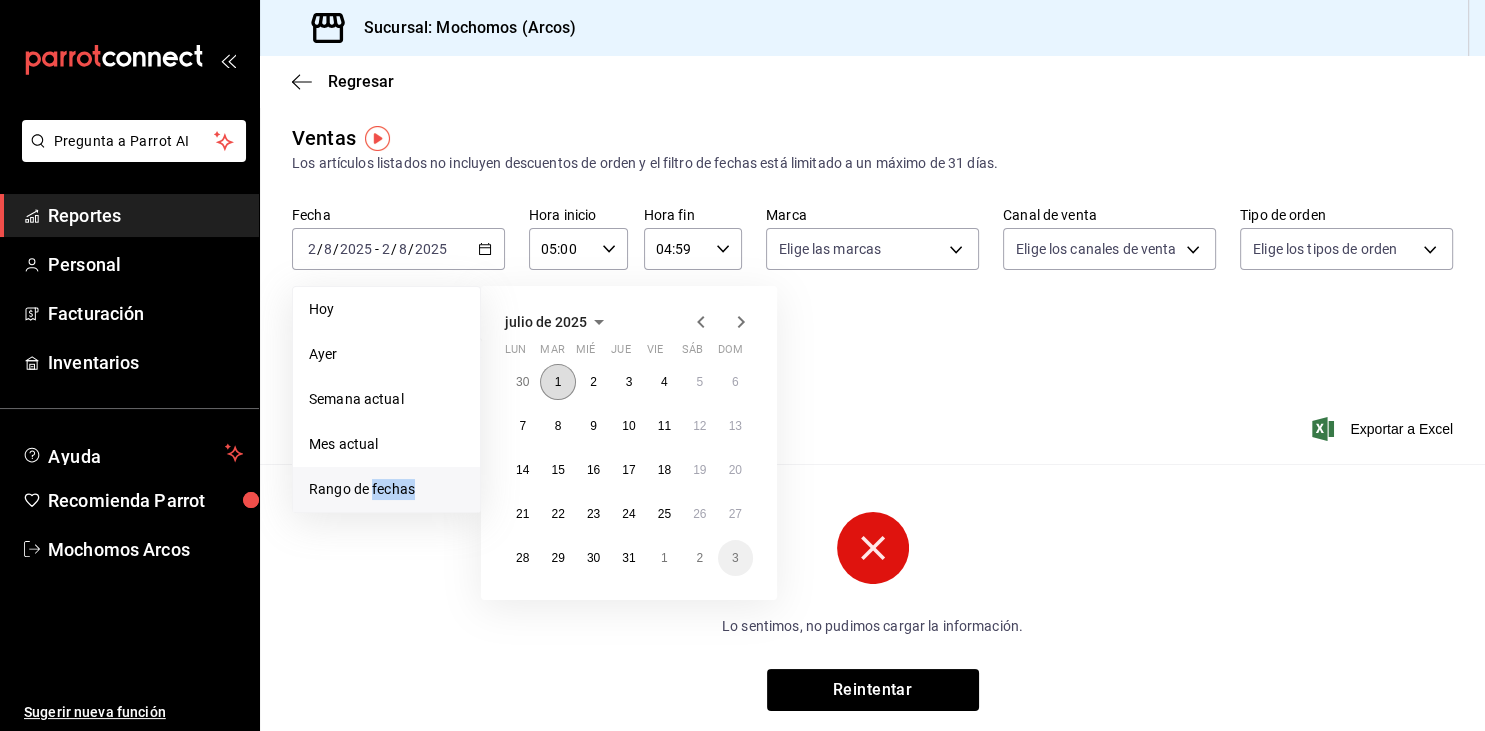 click on "1" at bounding box center (557, 382) 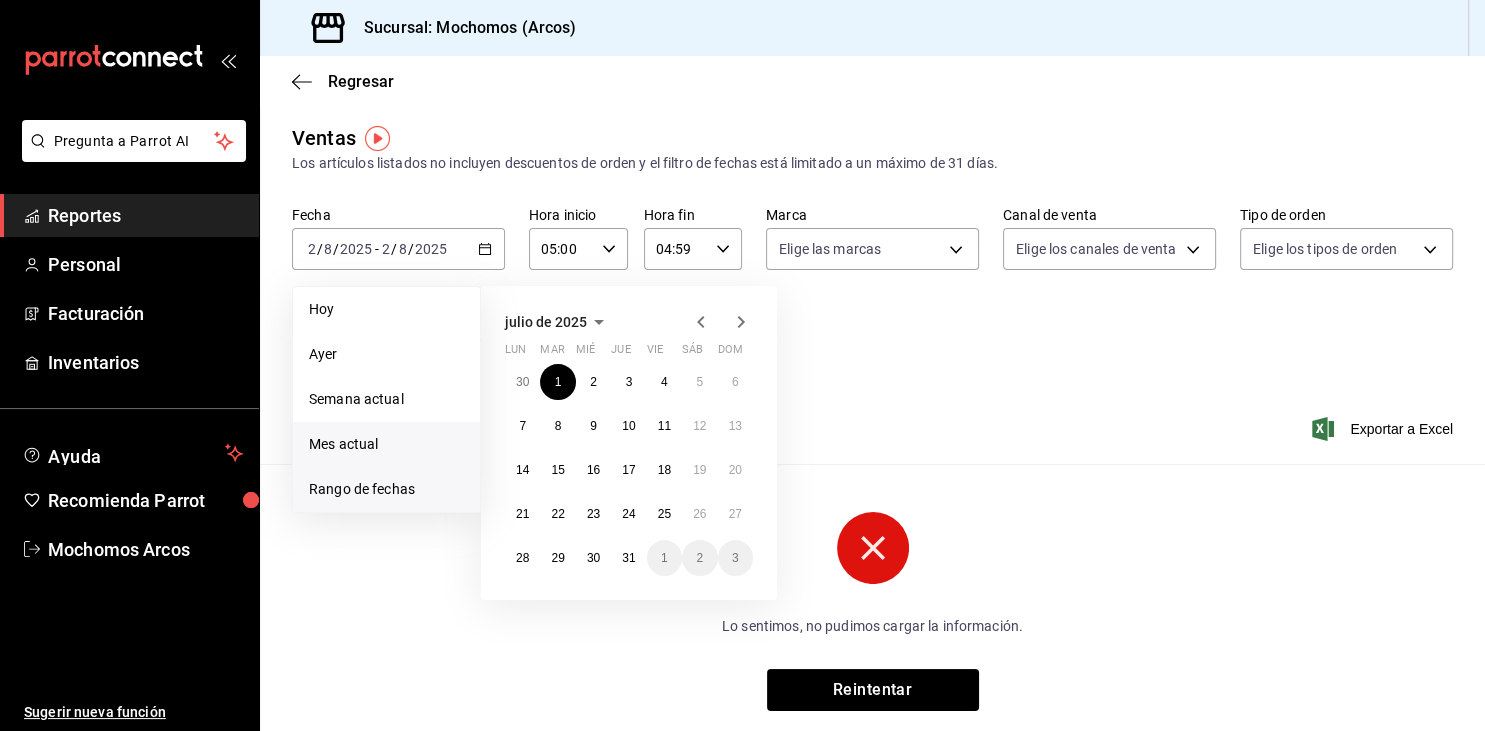 click on "Mes actual" at bounding box center [386, 444] 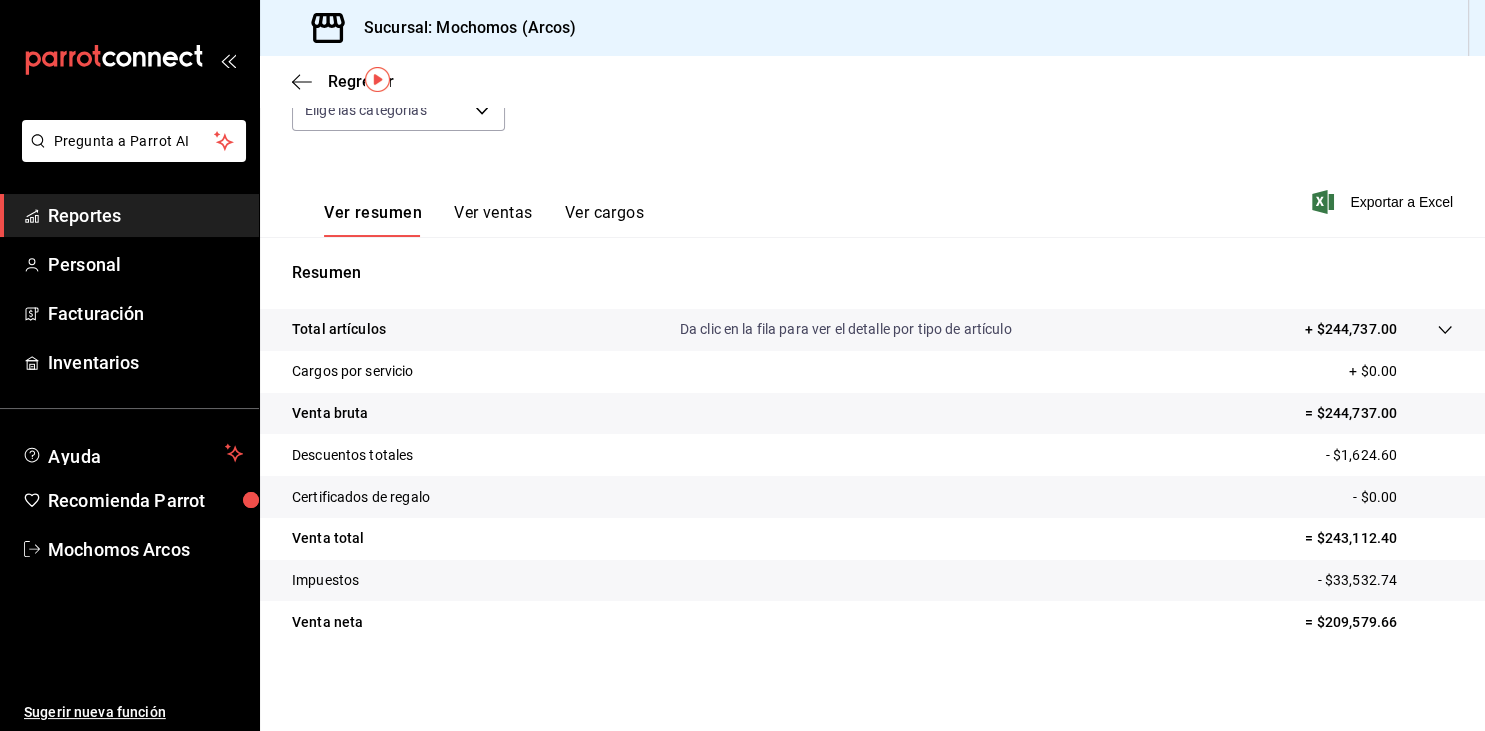scroll, scrollTop: 0, scrollLeft: 0, axis: both 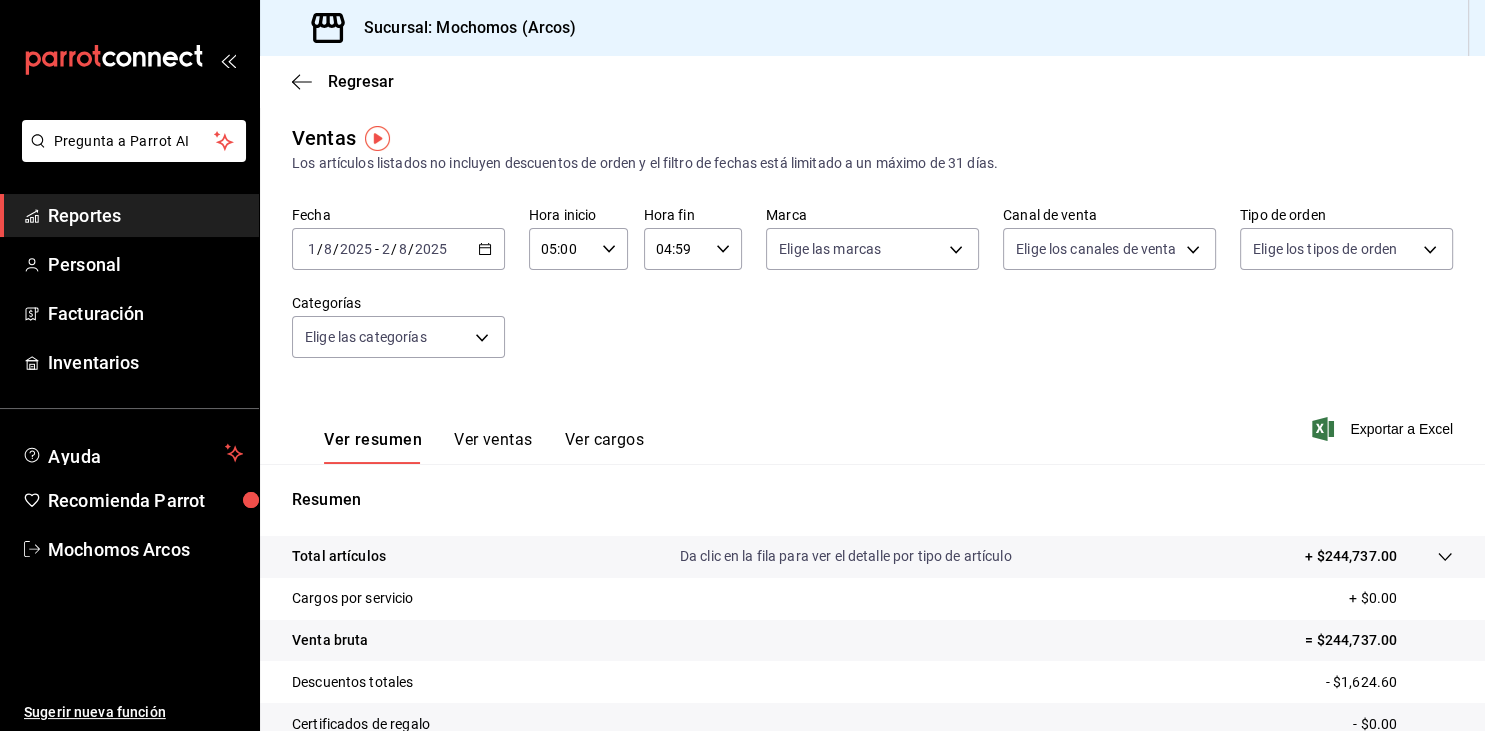 click on "Reportes" at bounding box center (145, 215) 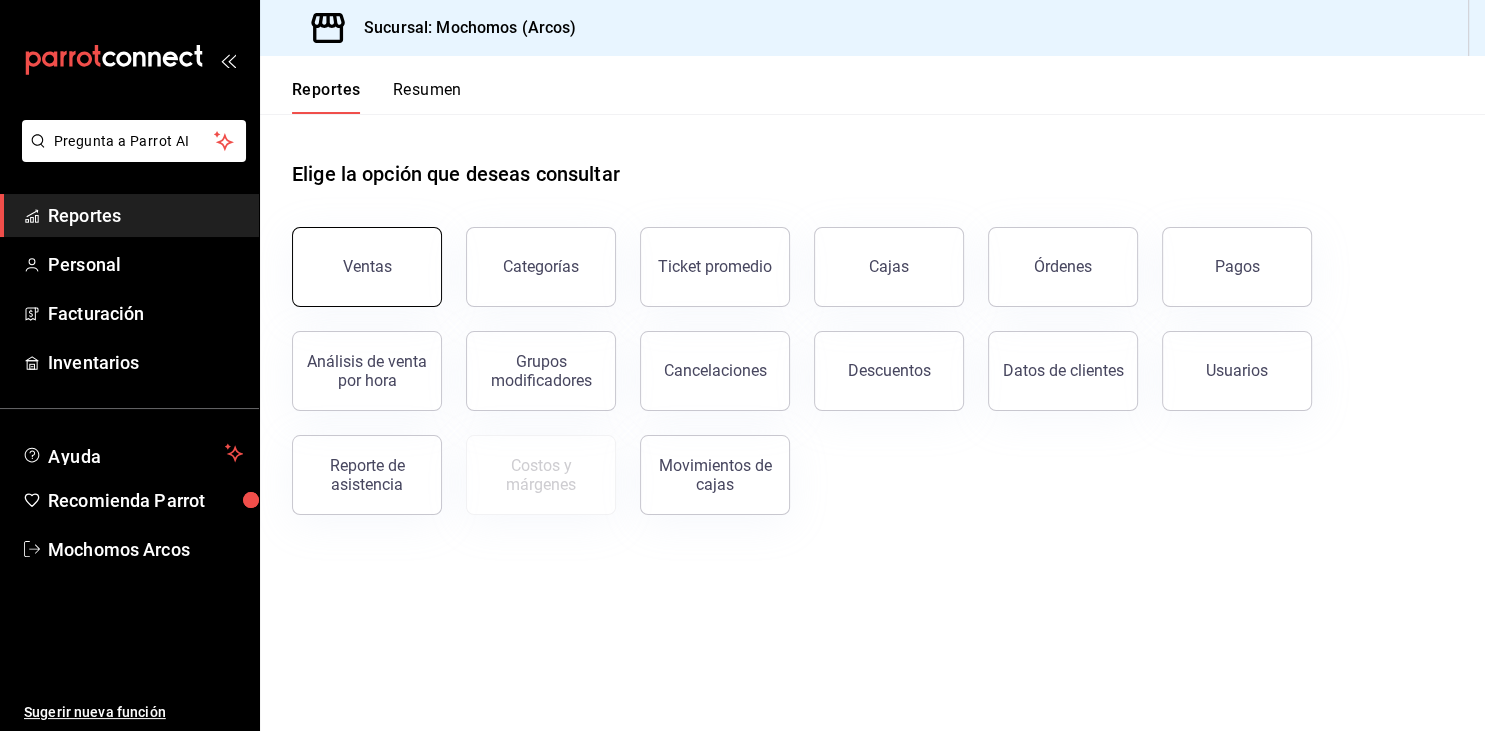 click on "Ventas" at bounding box center (367, 267) 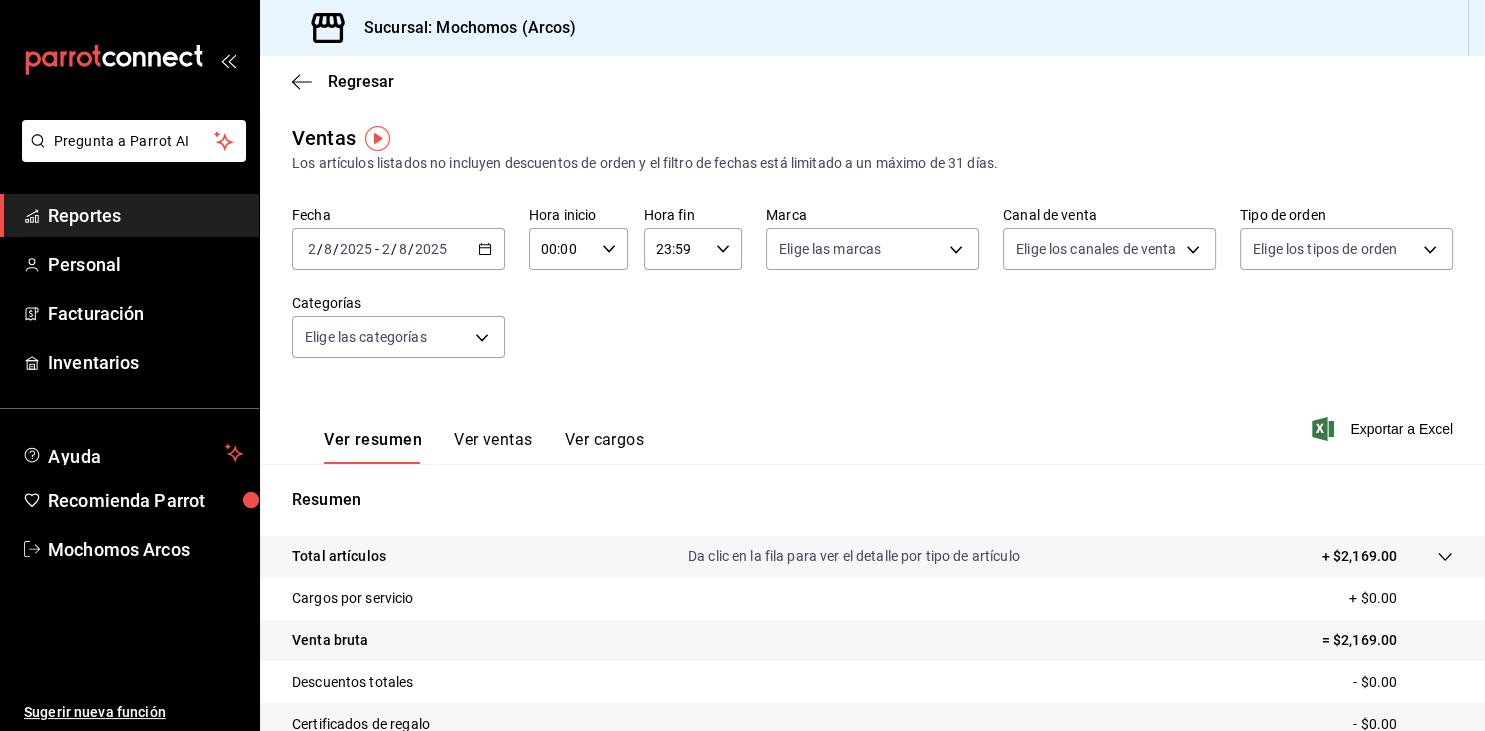 click on "2025-08-02 2 / 8 / 2025 - 2025-08-02 2 / 8 / 2025" at bounding box center (398, 249) 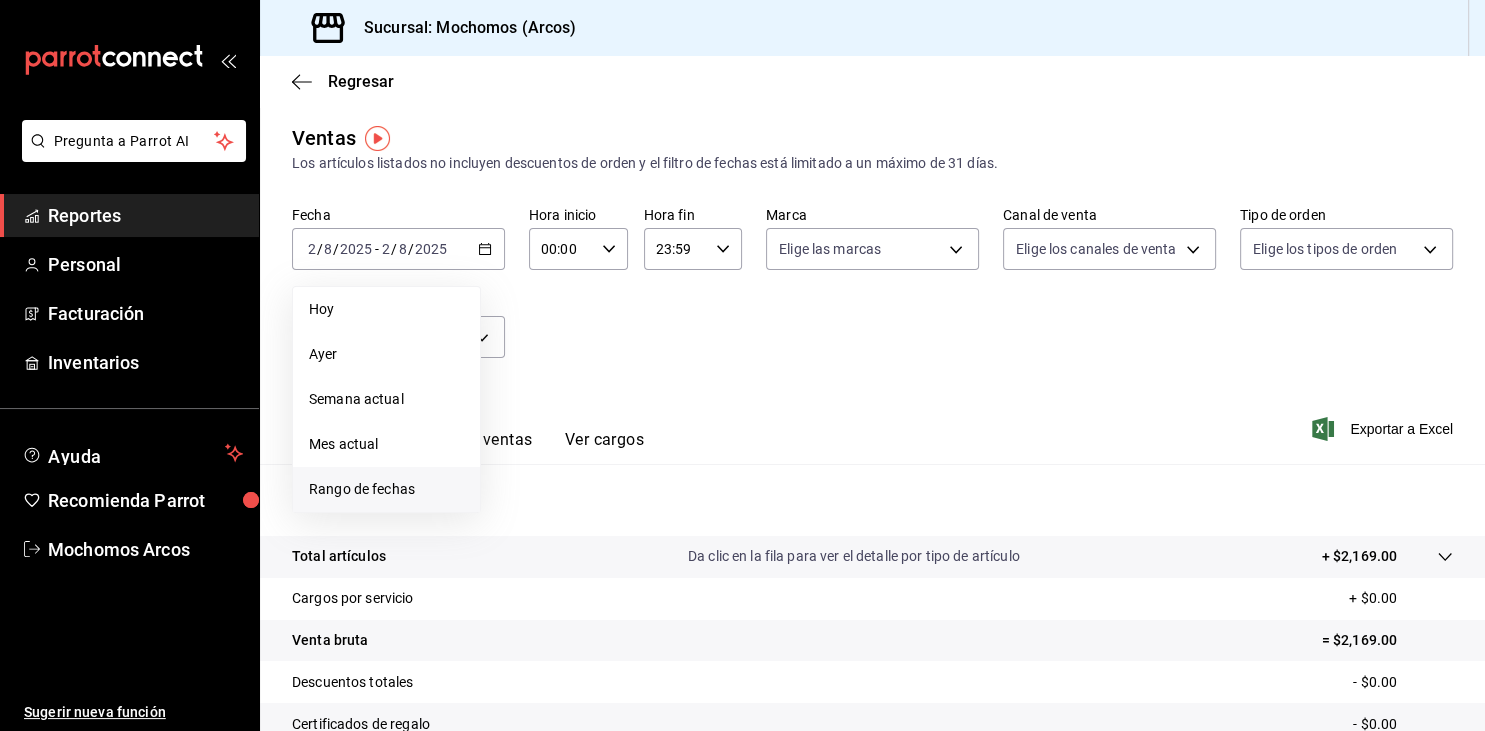 click on "Rango de fechas" at bounding box center [386, 489] 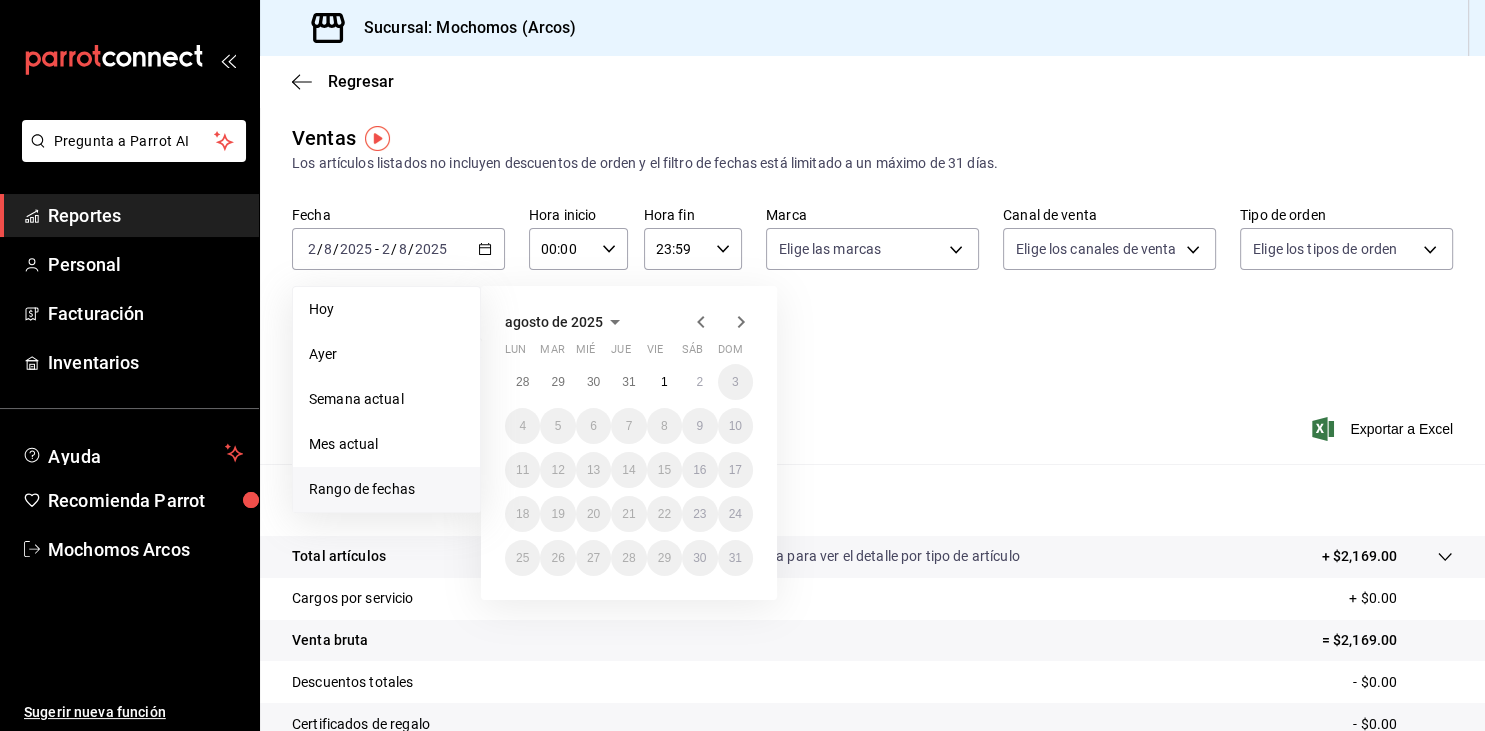 click 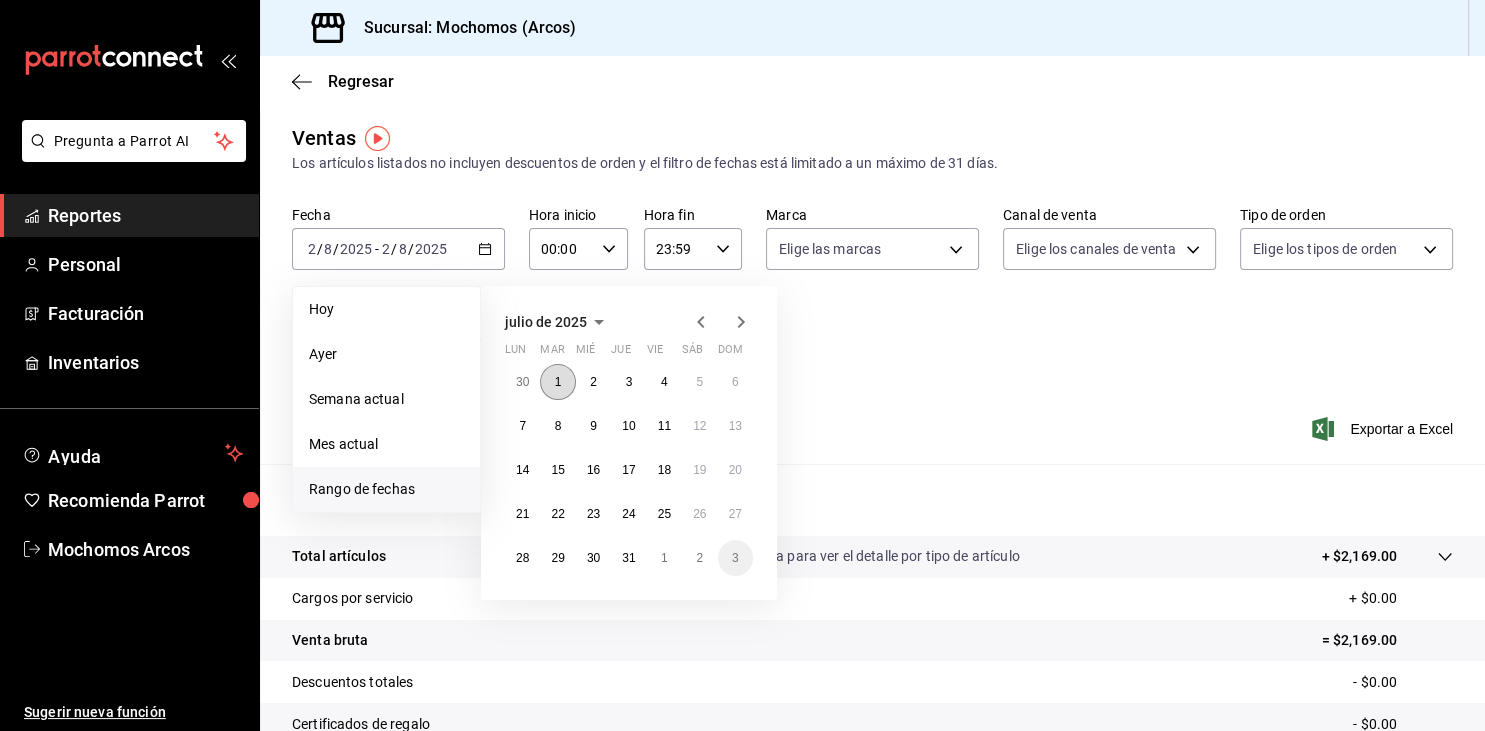 click on "1" at bounding box center [557, 382] 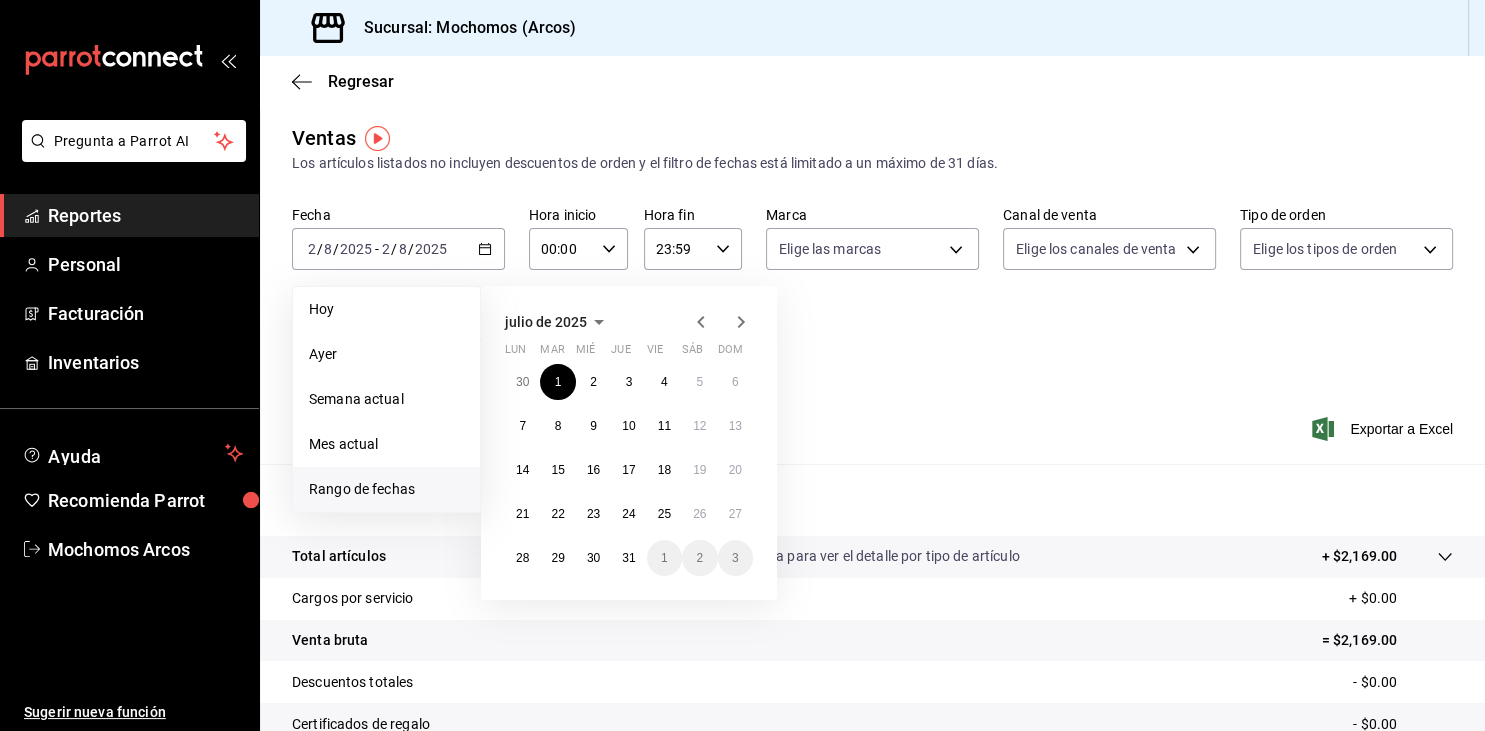 click 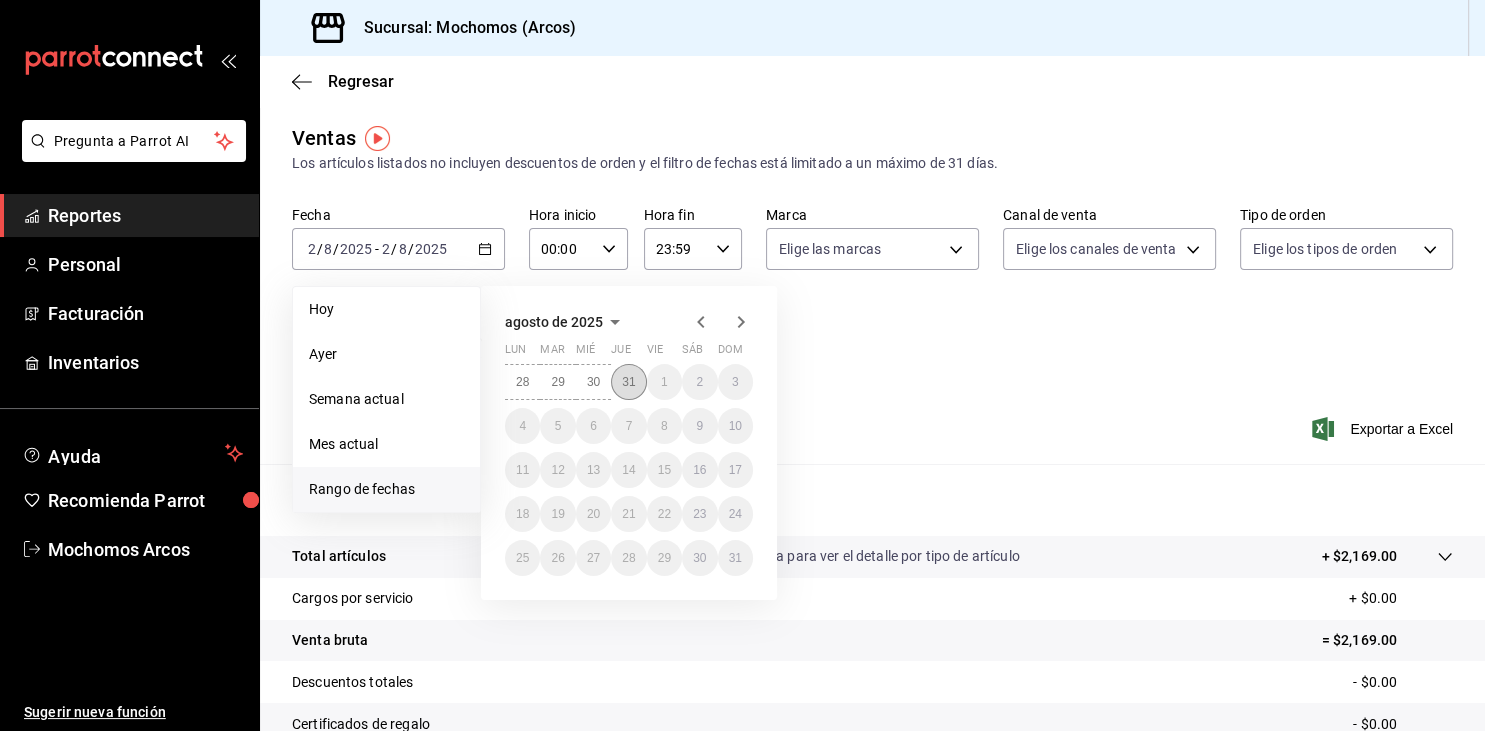 click on "31" at bounding box center (628, 382) 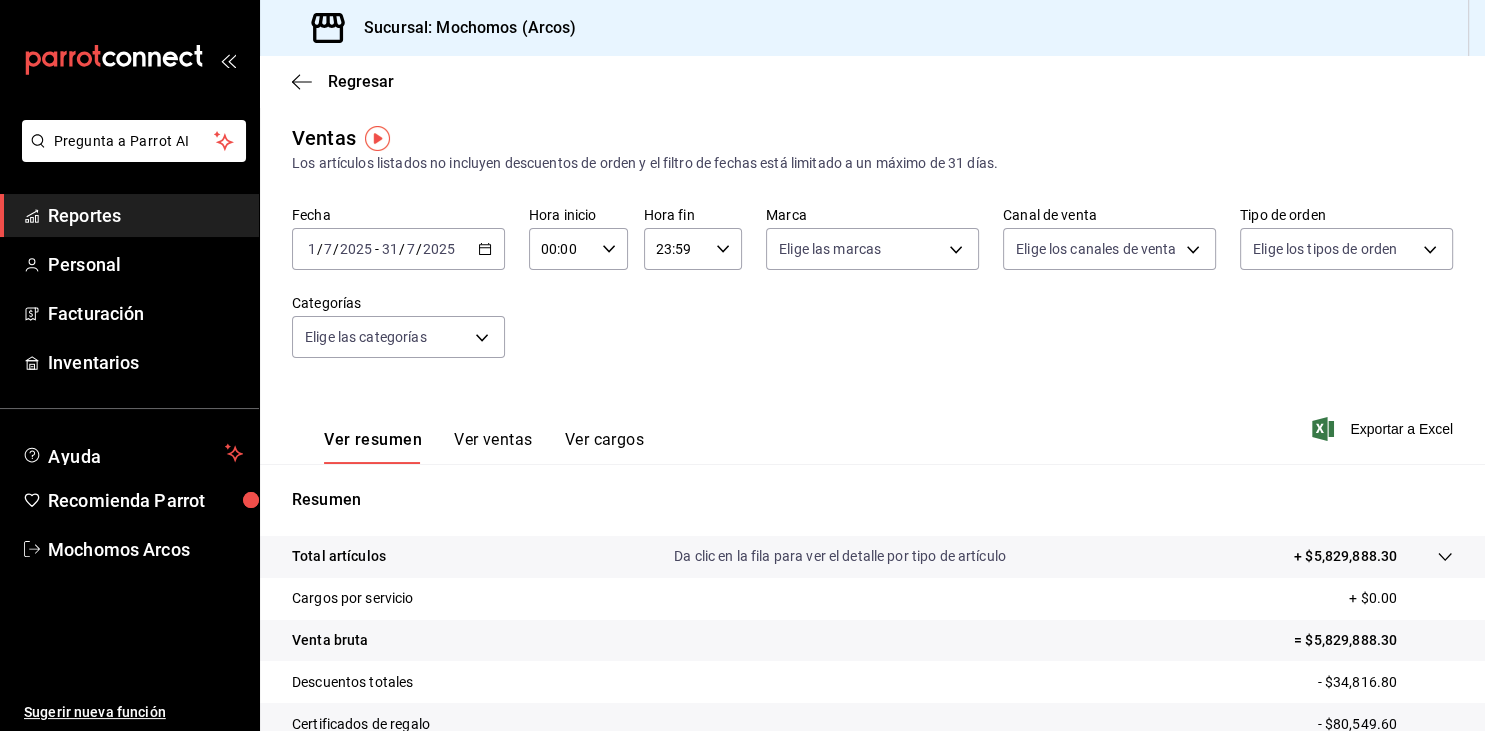 click 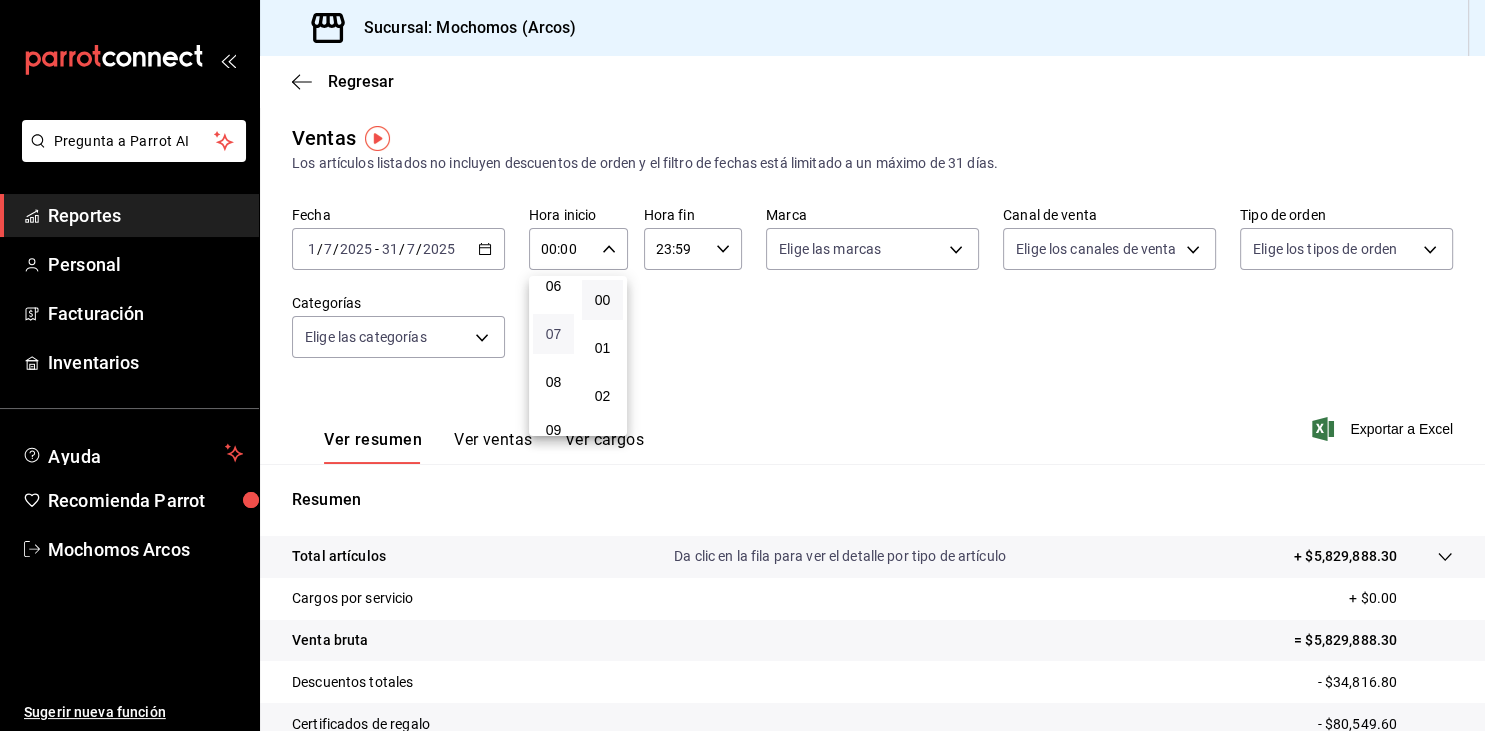 scroll, scrollTop: 201, scrollLeft: 0, axis: vertical 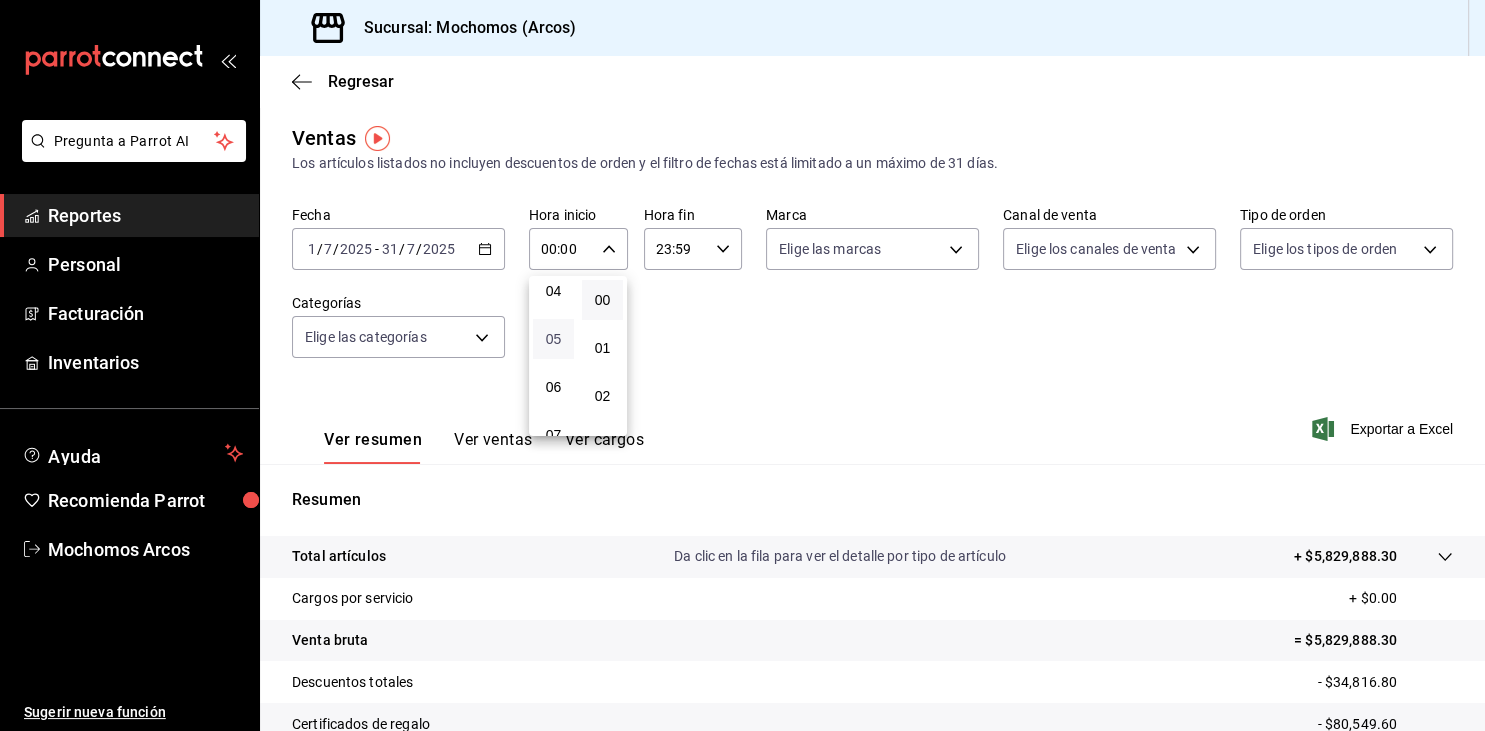 click on "05" at bounding box center (553, 339) 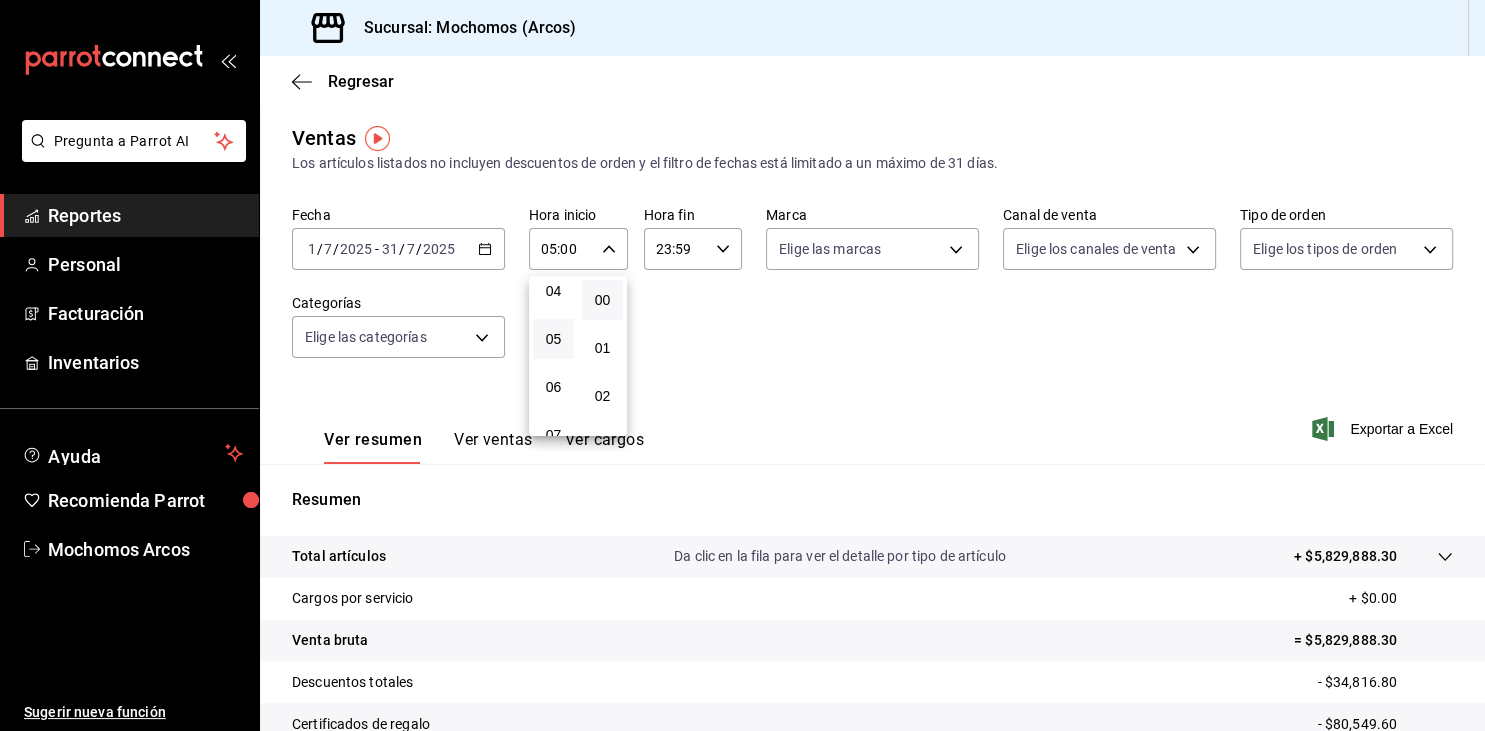 click at bounding box center [742, 365] 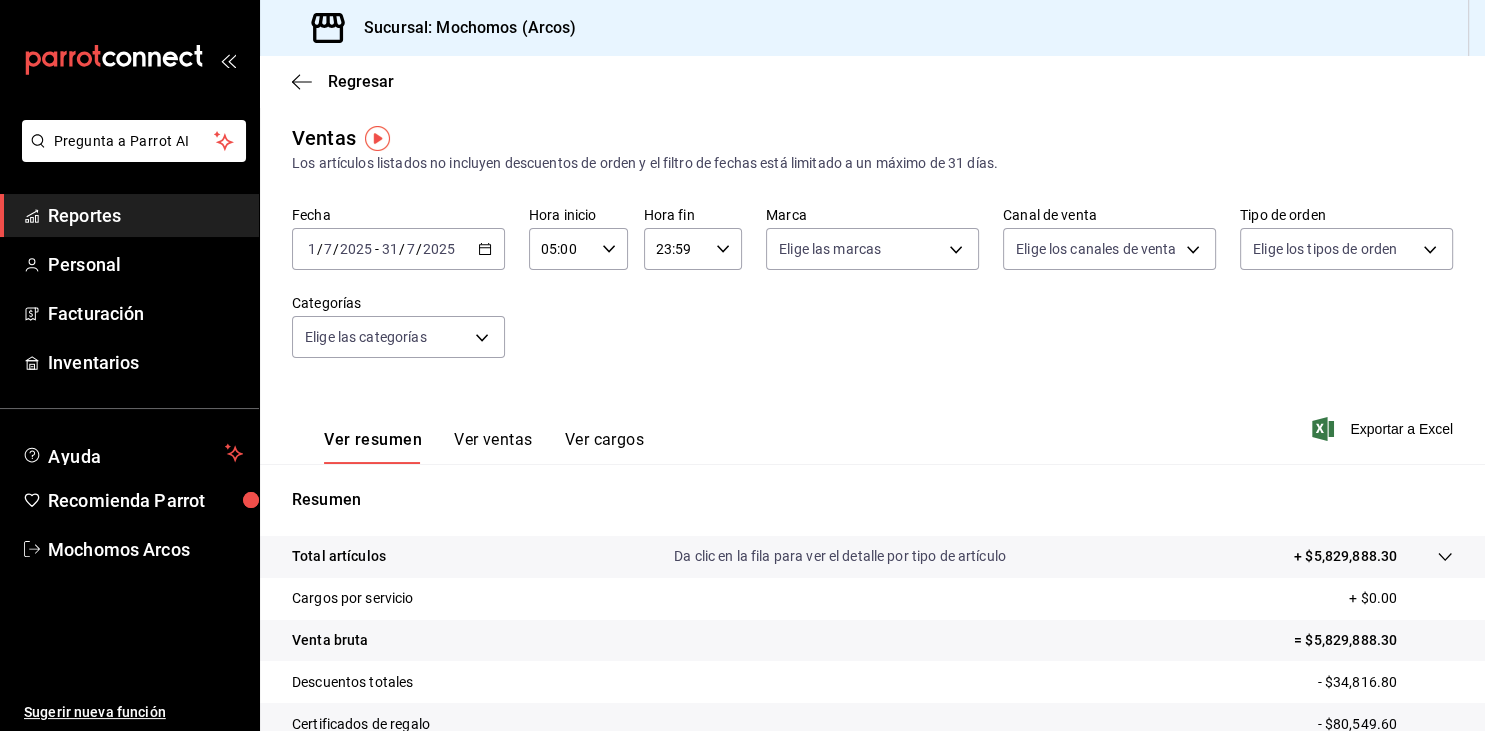 click on "2025-07-01 1 / 7 / 2025 - 2025-07-31 31 / 7 / 2025" at bounding box center (398, 249) 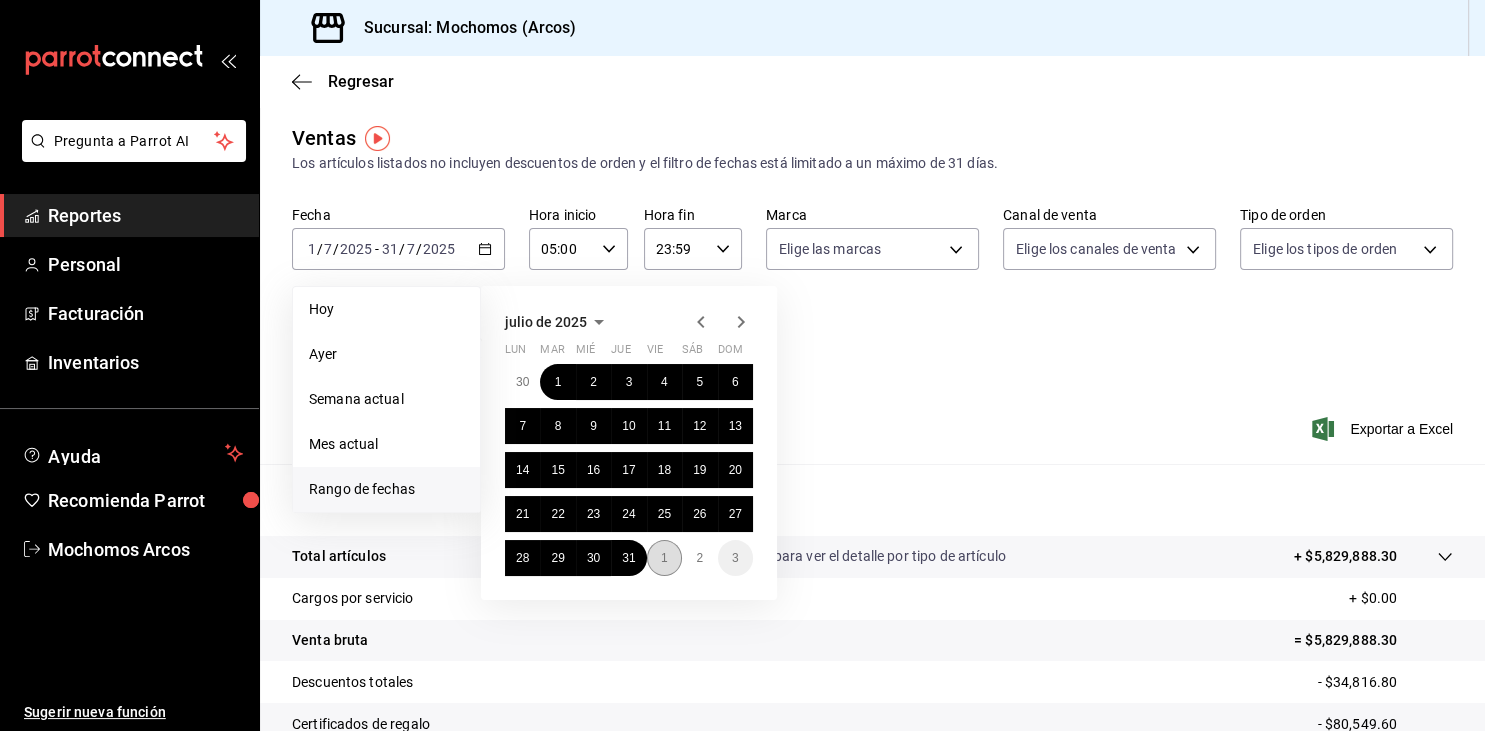 click on "1" at bounding box center [664, 558] 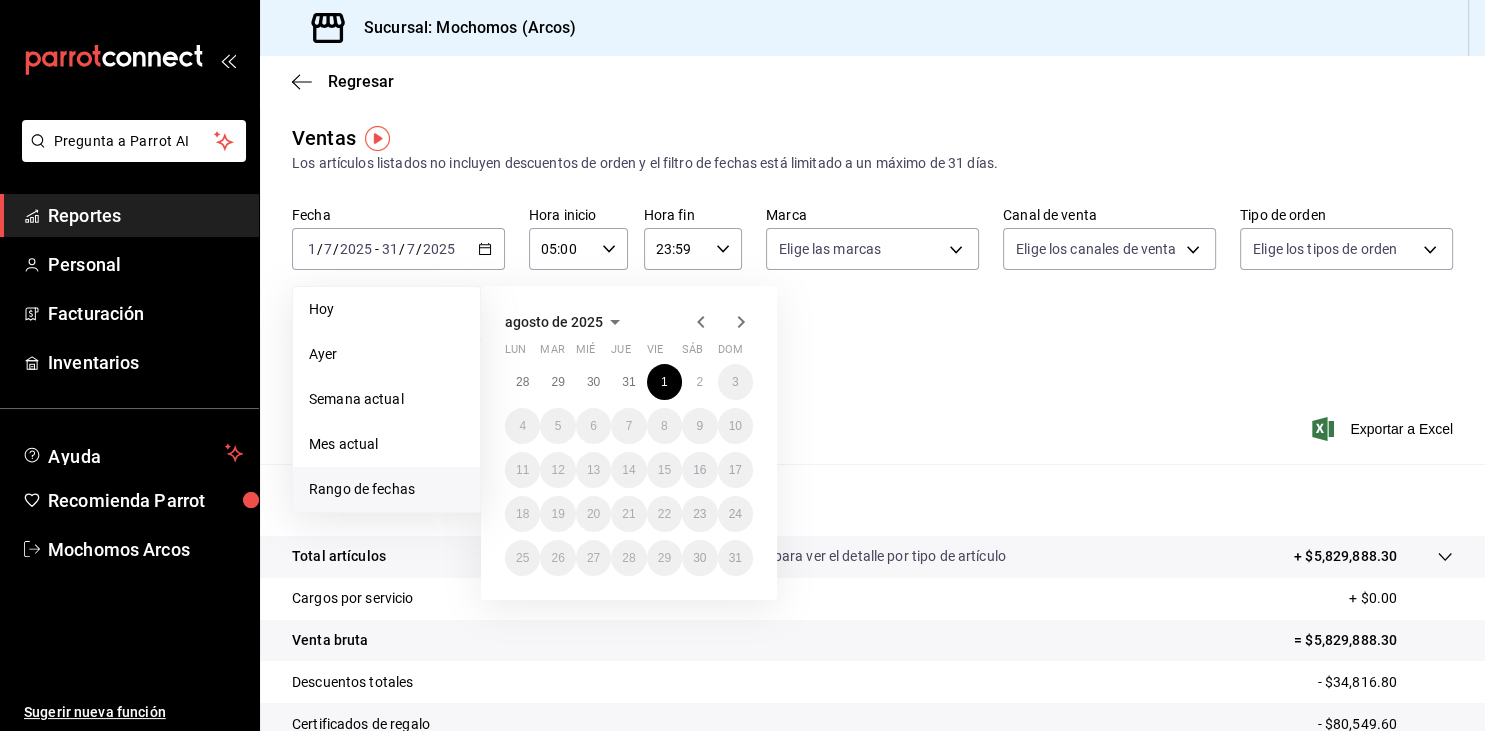 click 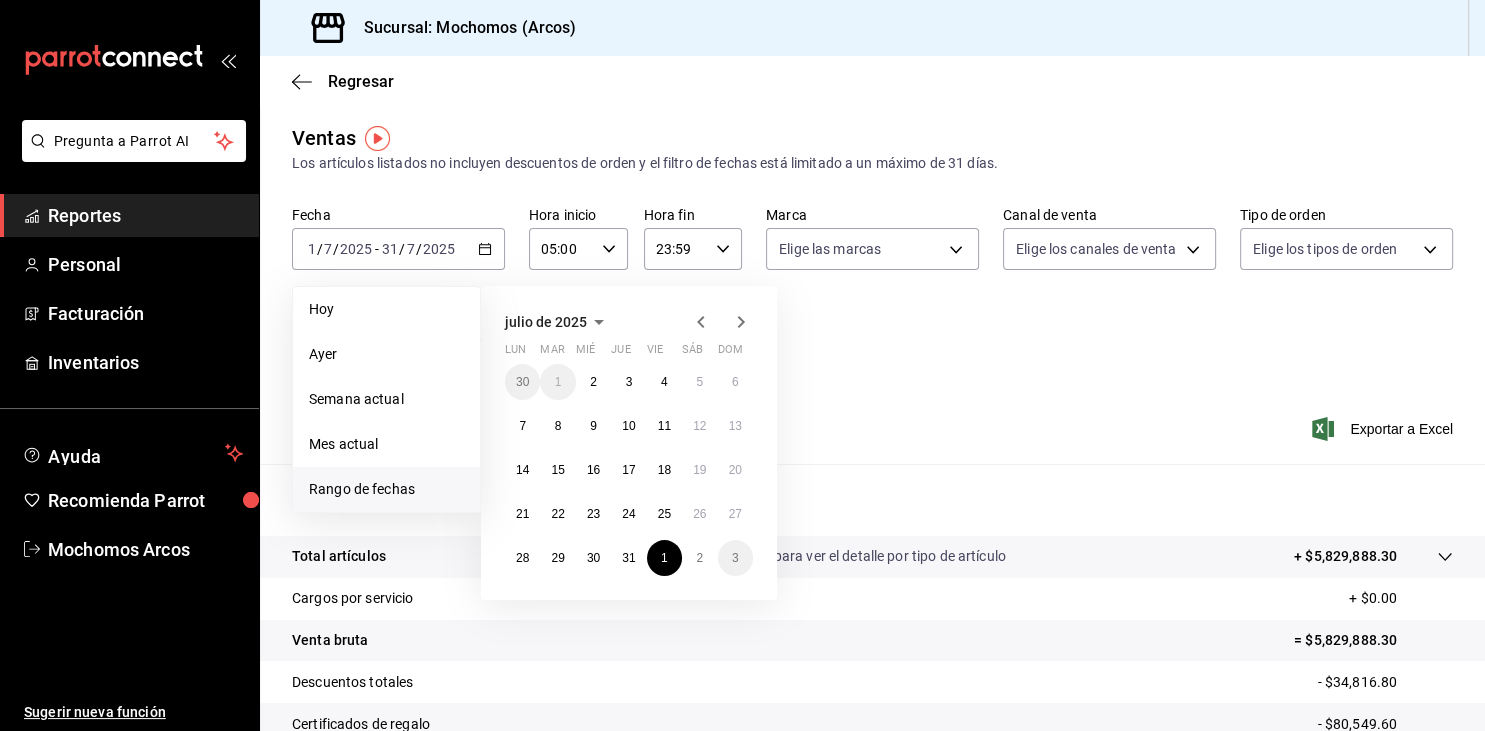 click on "Resumen" at bounding box center (872, 500) 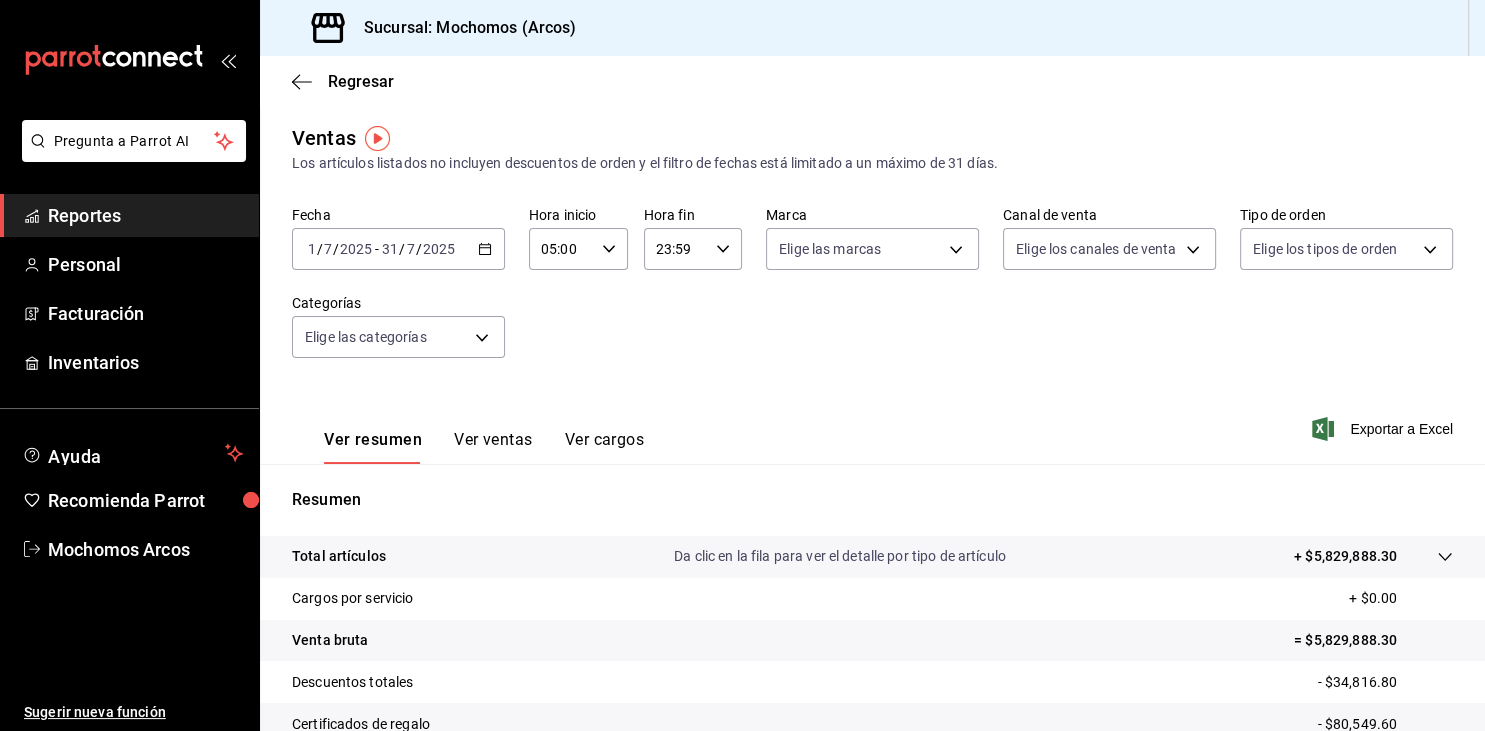 click on "2025-07-01 1 / 7 / 2025 - 2025-07-31 31 / 7 / 2025" at bounding box center (398, 249) 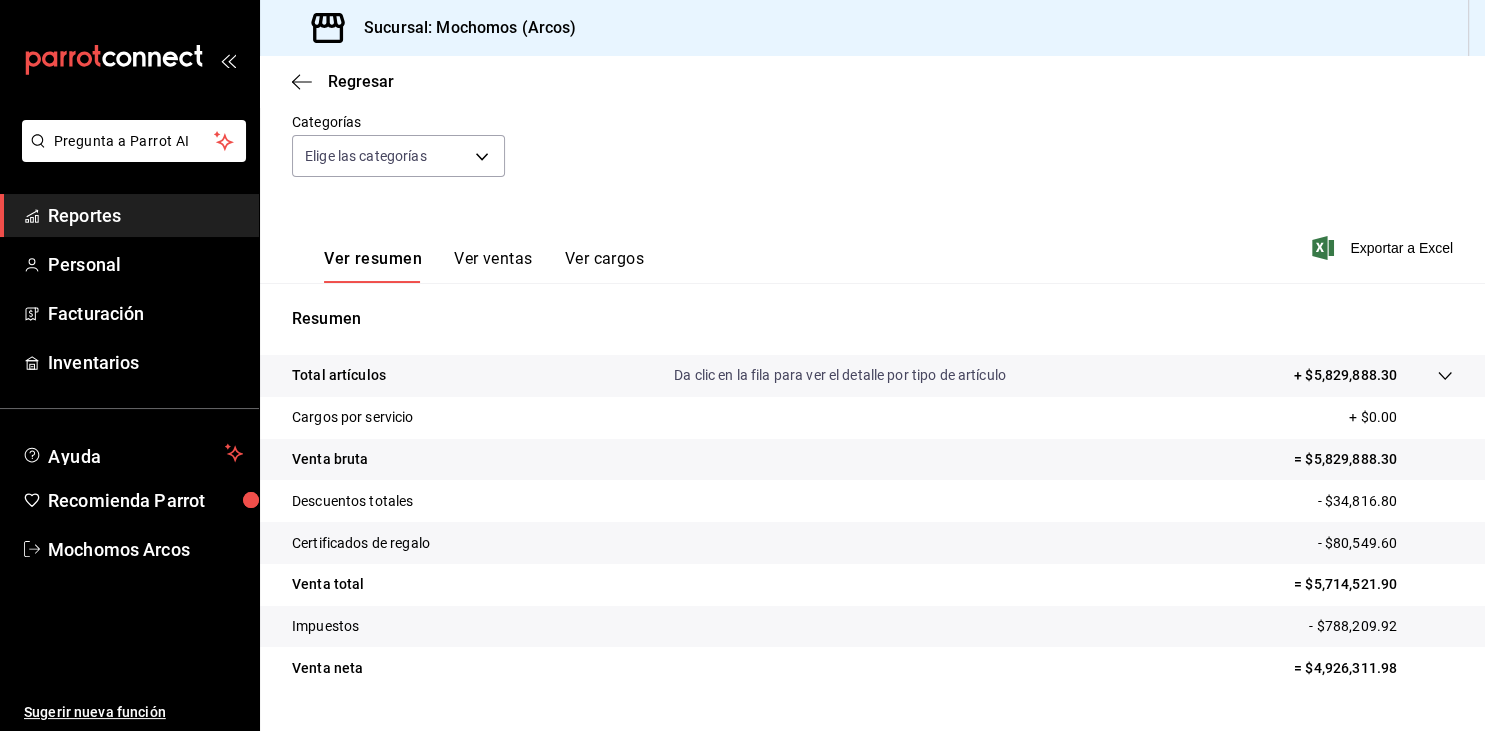 scroll, scrollTop: 227, scrollLeft: 0, axis: vertical 